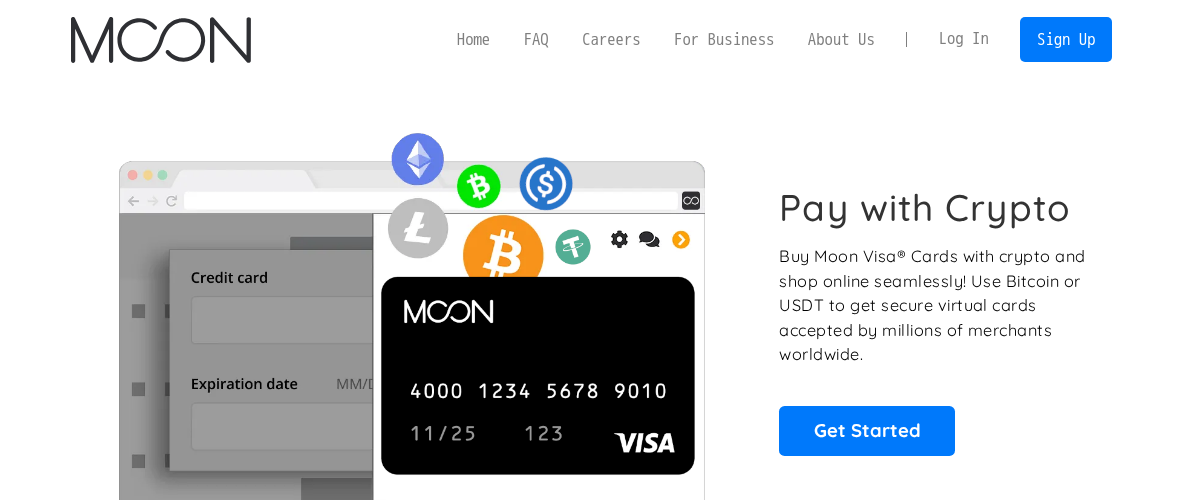 scroll, scrollTop: 0, scrollLeft: 0, axis: both 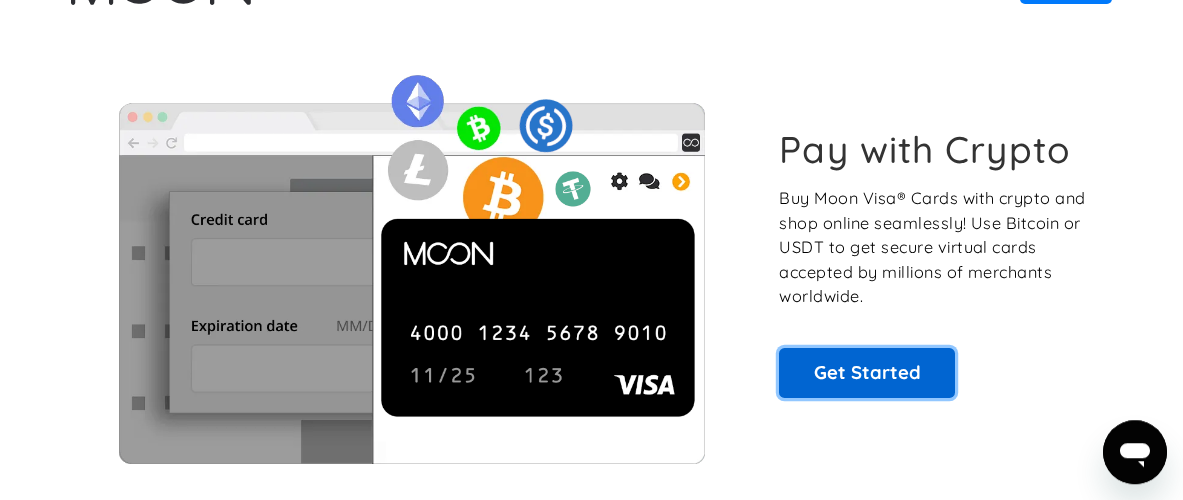 click on "Get Started" at bounding box center [867, 373] 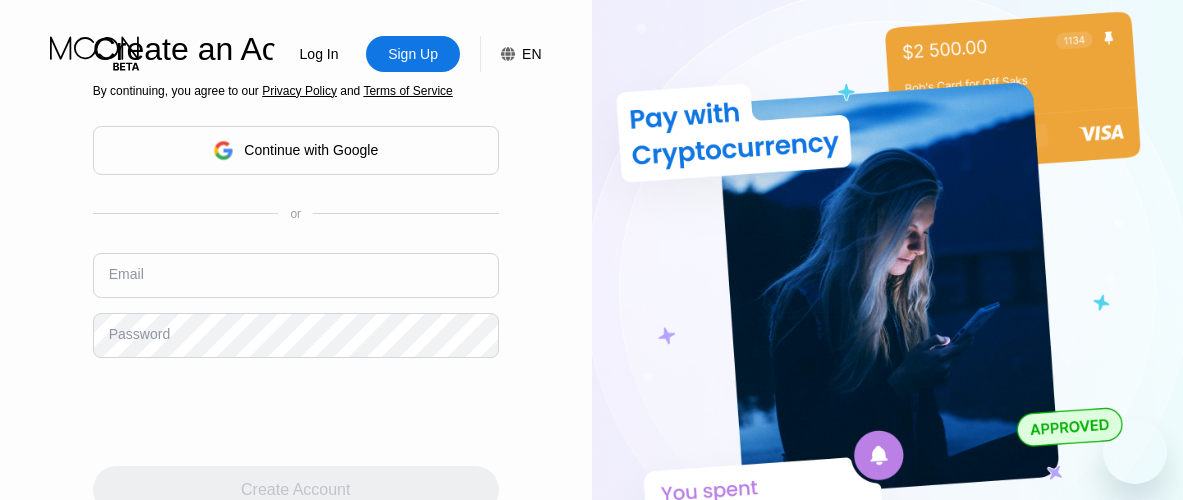 scroll, scrollTop: 0, scrollLeft: 0, axis: both 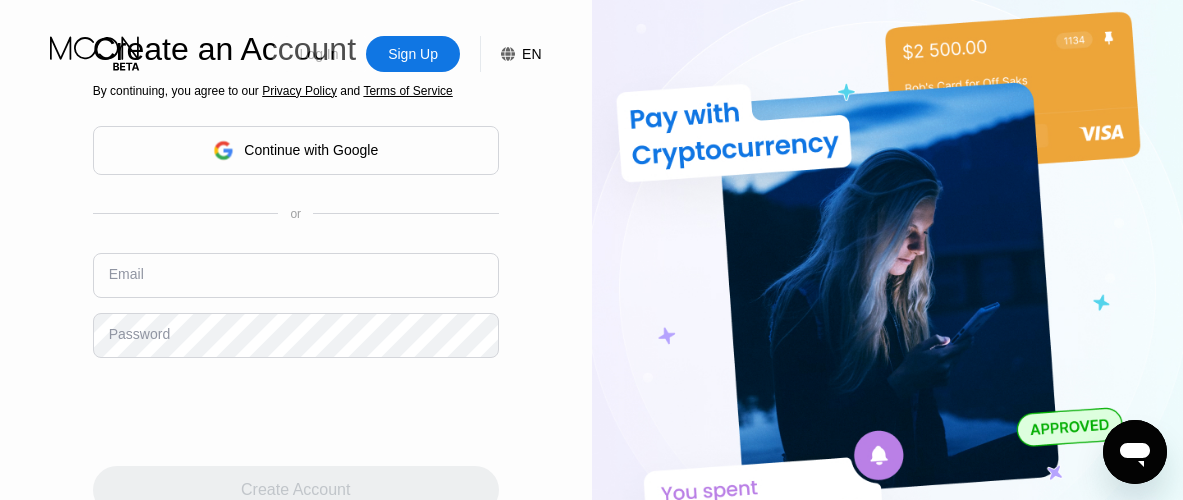 click on "Log In" at bounding box center [319, 54] 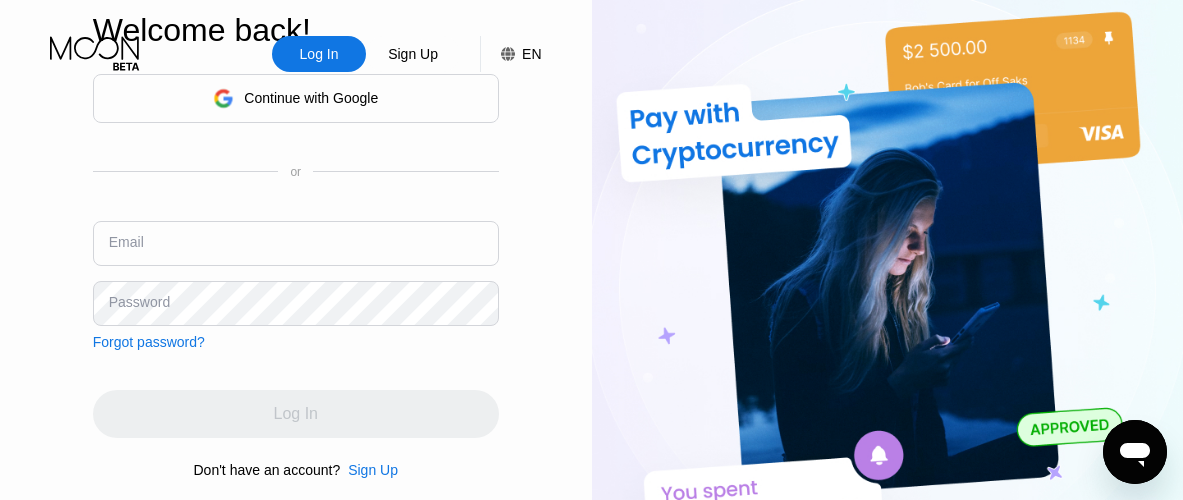scroll, scrollTop: 3, scrollLeft: 0, axis: vertical 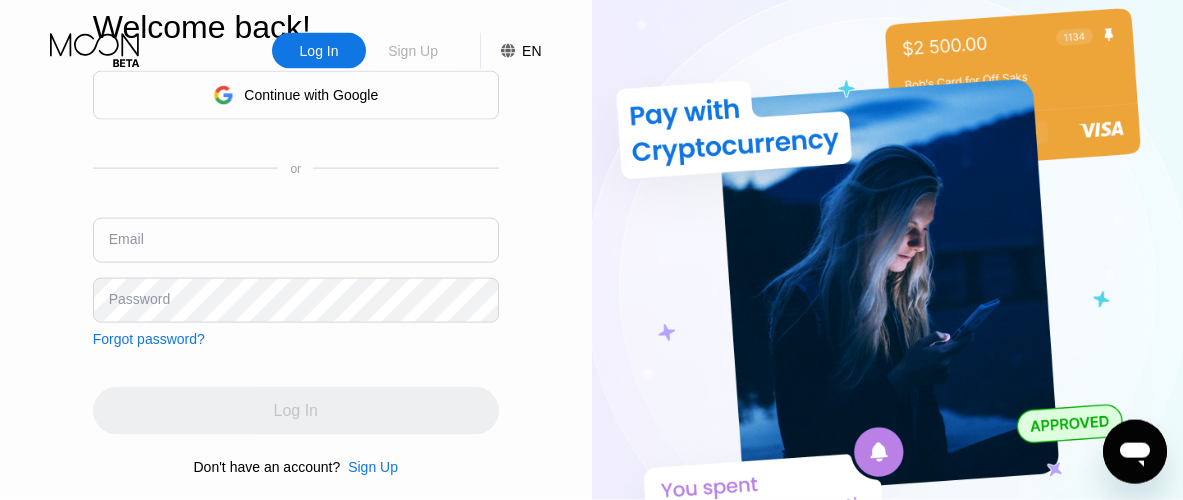 click on "Sign Up" at bounding box center (413, 51) 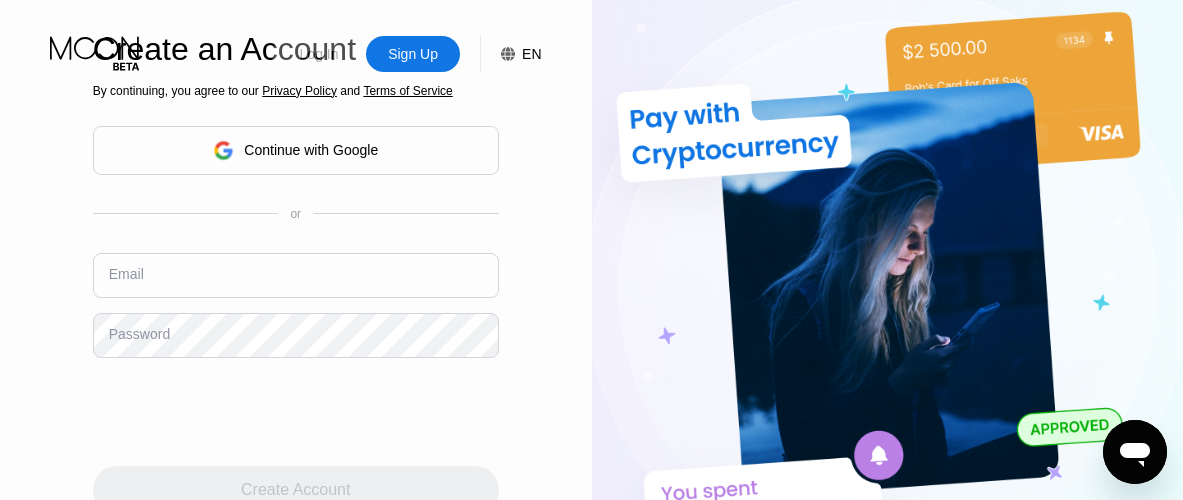 click on "Log In" at bounding box center [319, 54] 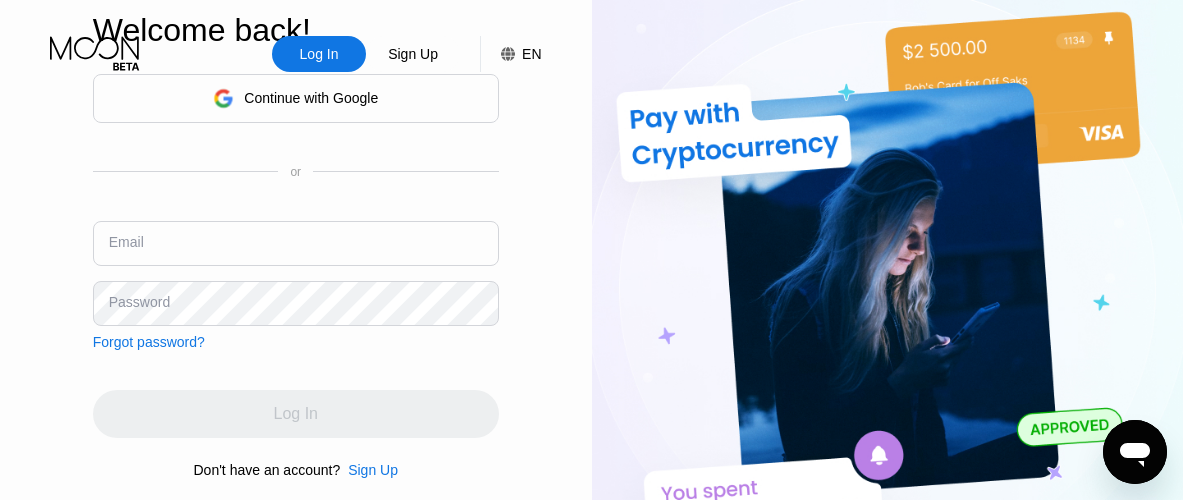 click on "Log In" at bounding box center [319, 54] 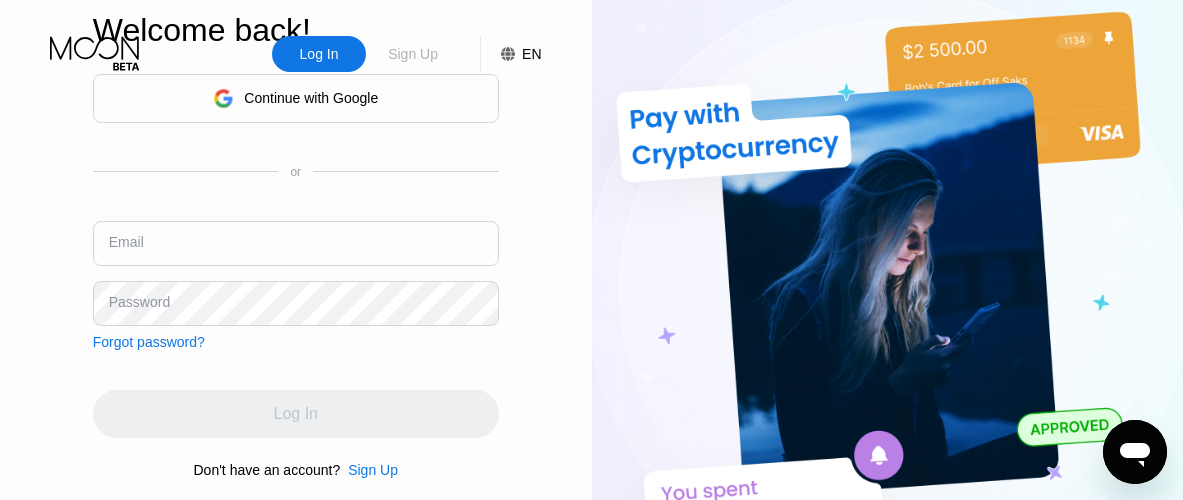 click on "Sign Up" at bounding box center (413, 54) 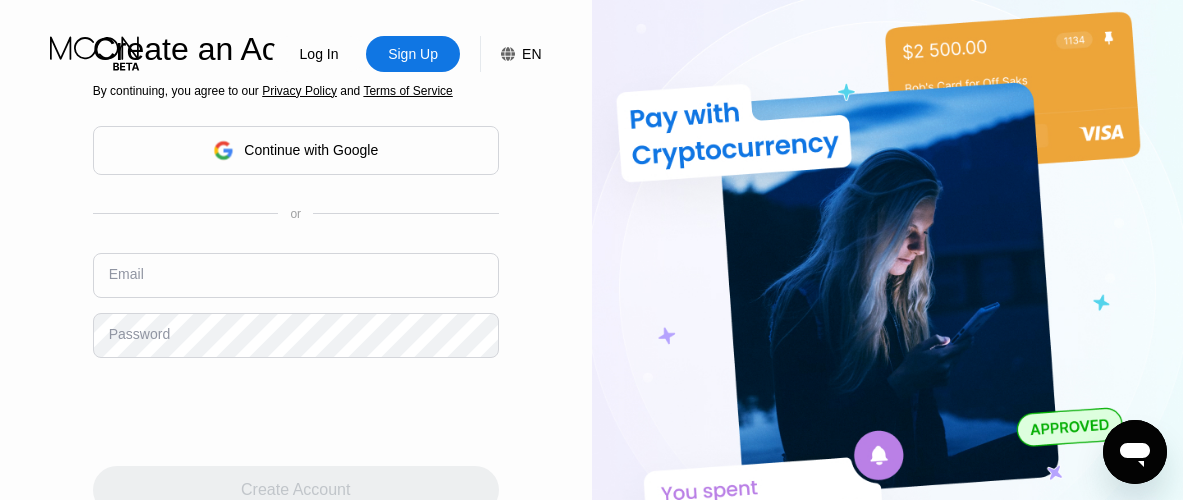 click at bounding box center [296, 275] 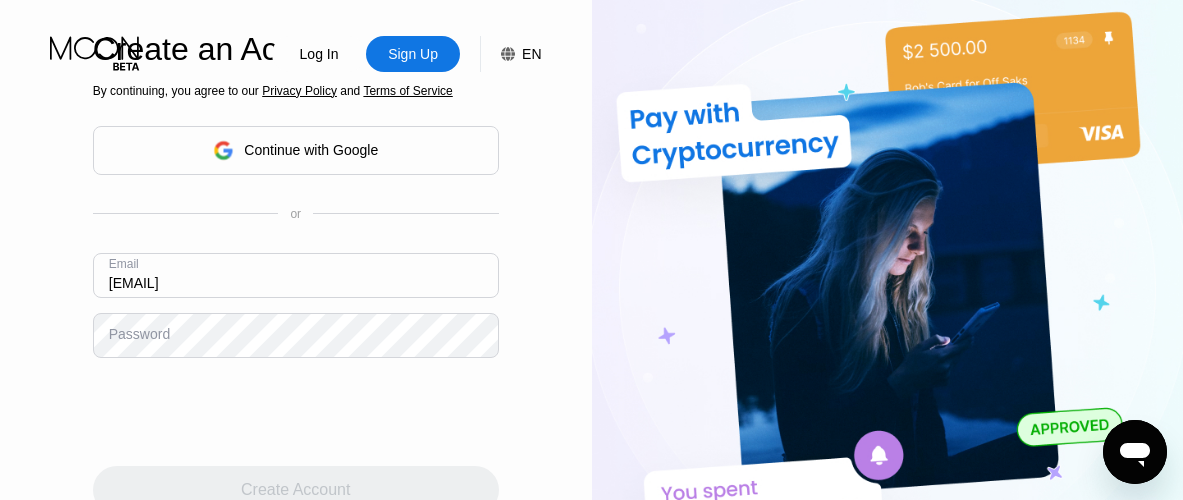 type on "[EMAIL]" 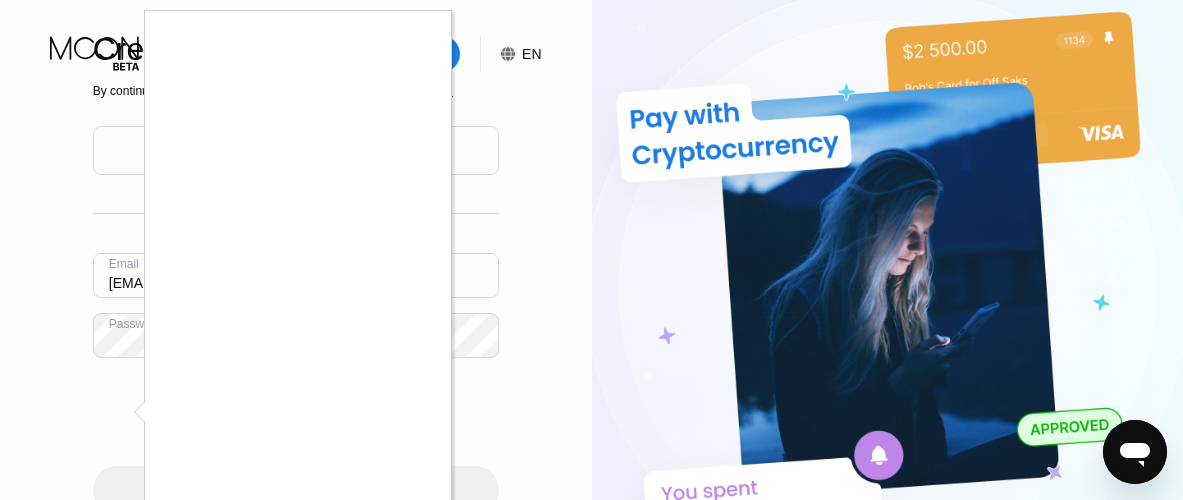 scroll, scrollTop: 38, scrollLeft: 0, axis: vertical 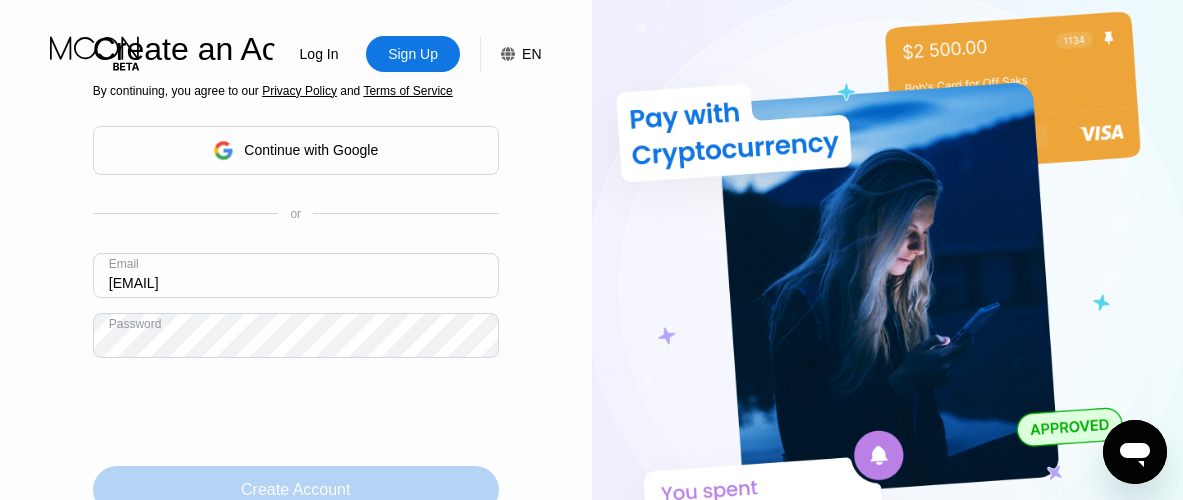 click on "Create Account" at bounding box center [296, 490] 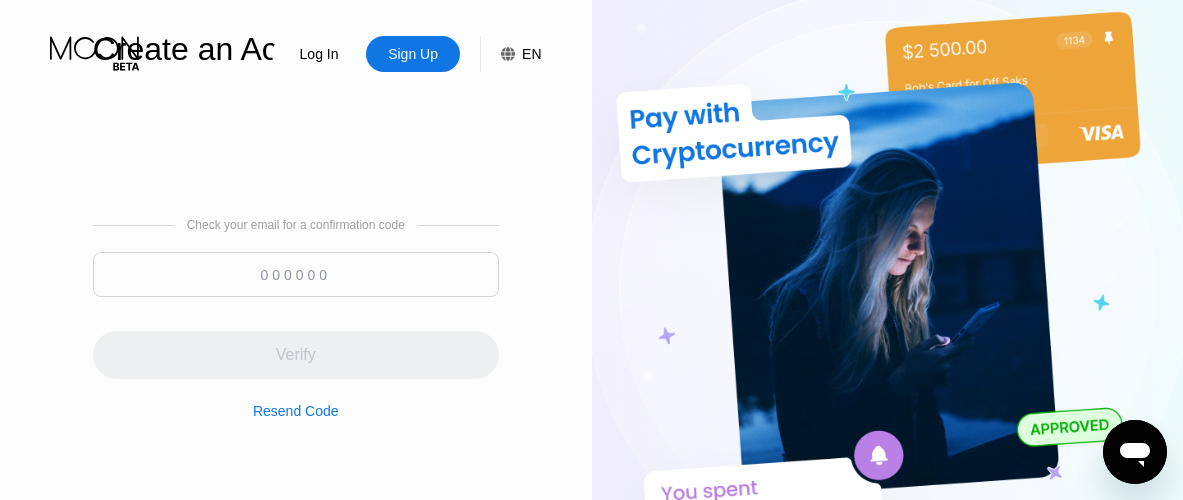 click on "Check your email for a confirmation code Verify Resend Code" at bounding box center [296, 318] 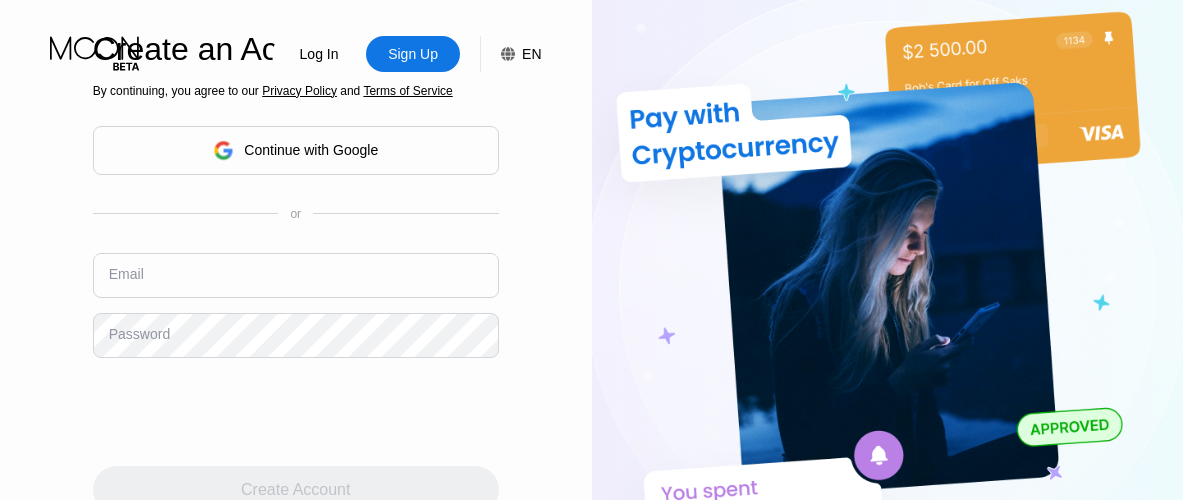 scroll, scrollTop: 0, scrollLeft: 0, axis: both 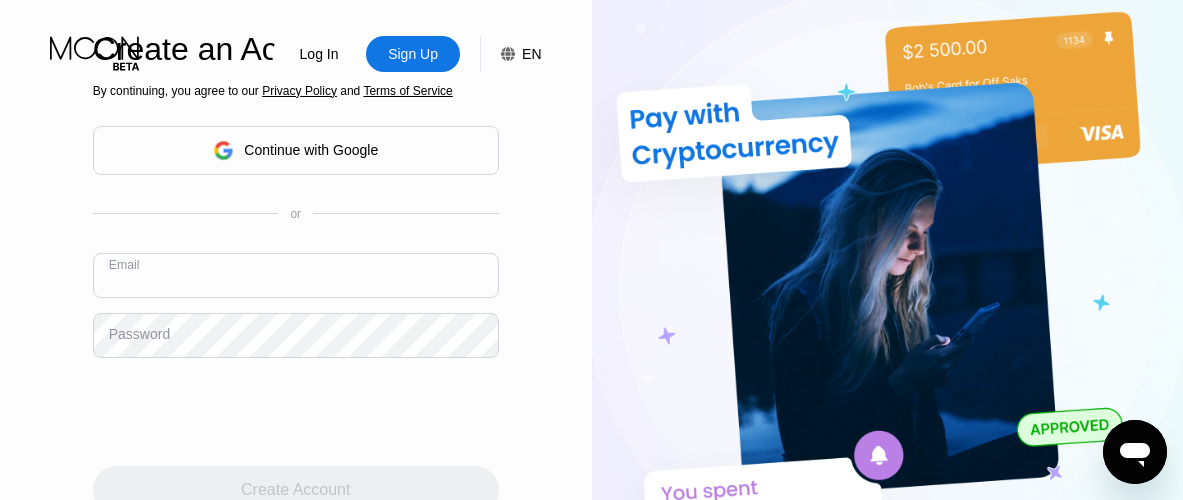 click at bounding box center [296, 275] 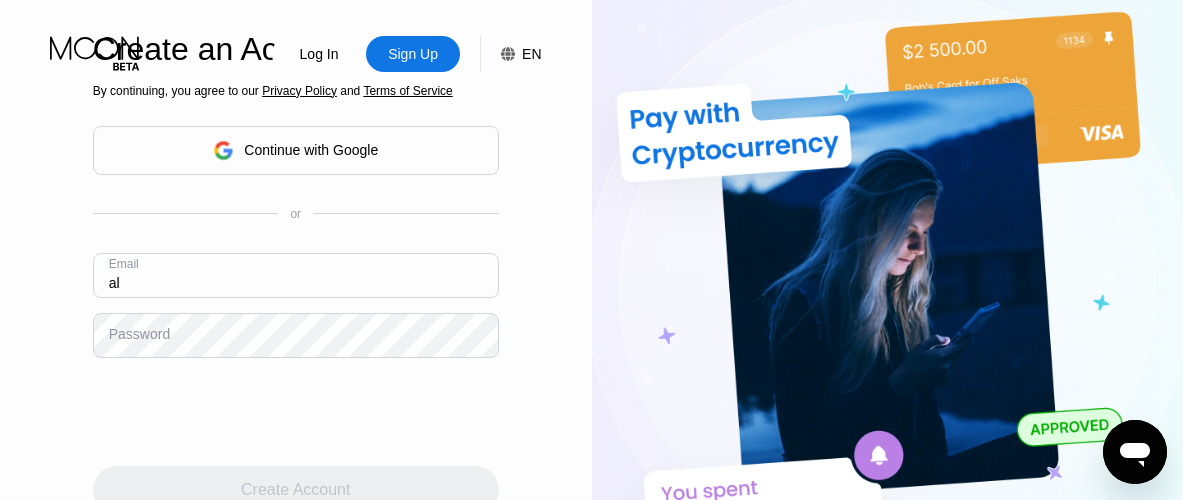 type on "a" 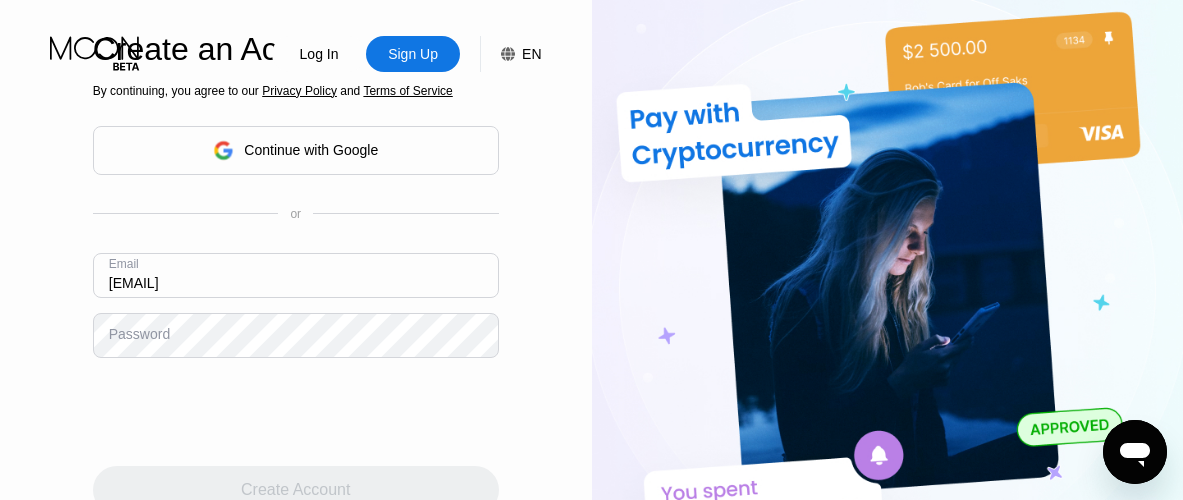 type on "[EMAIL]" 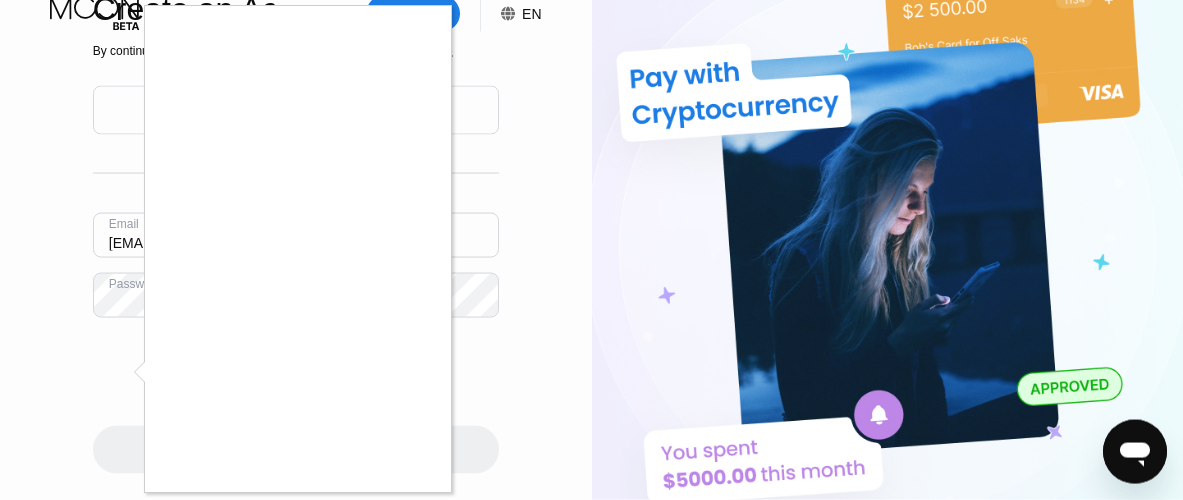 scroll, scrollTop: 41, scrollLeft: 0, axis: vertical 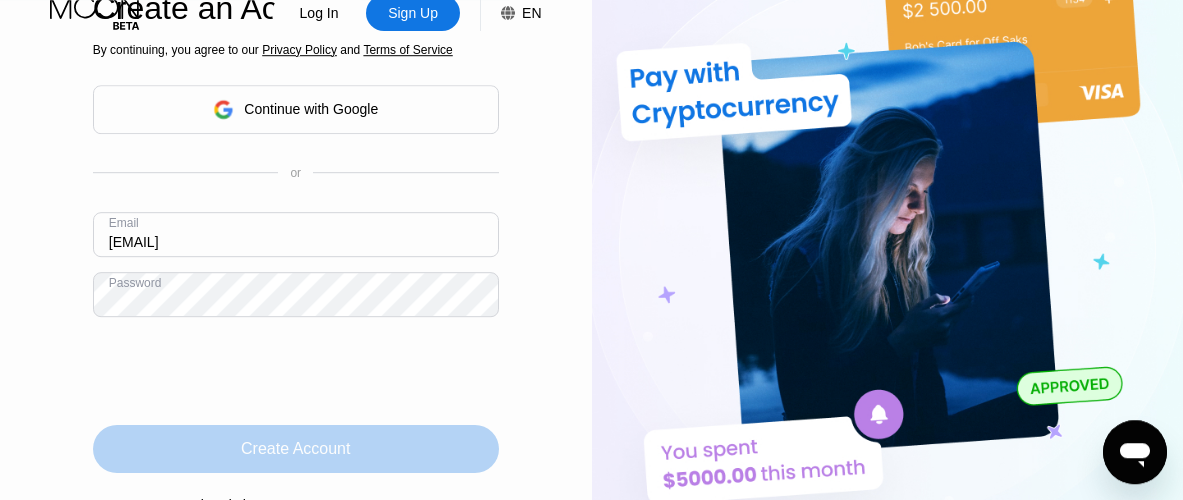 click on "Create Account" at bounding box center (296, 449) 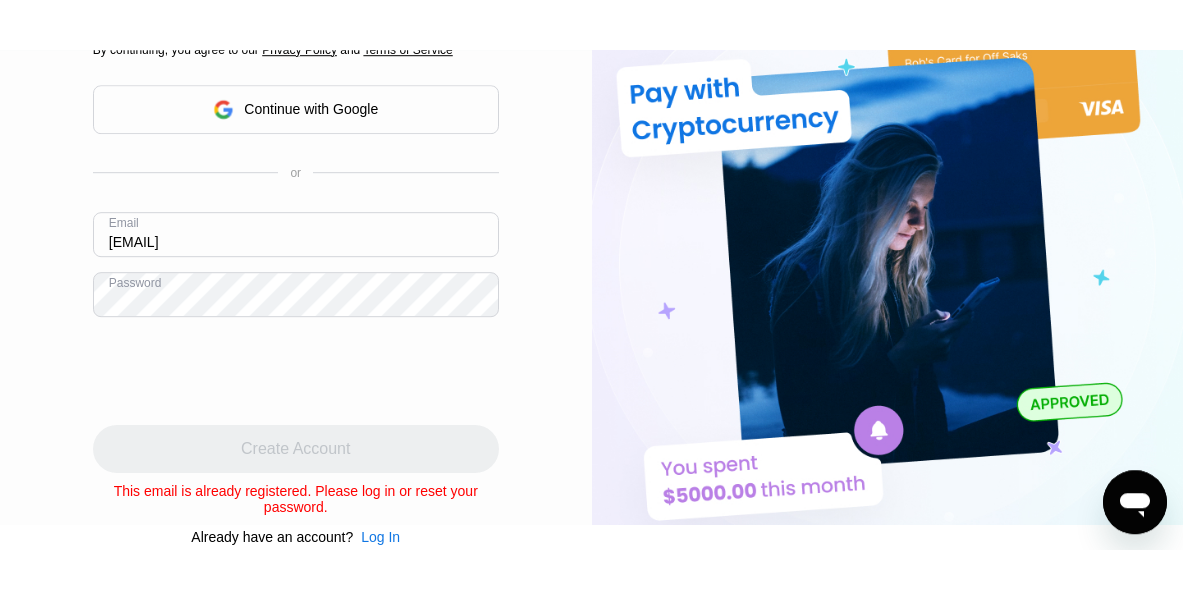 scroll, scrollTop: 0, scrollLeft: 0, axis: both 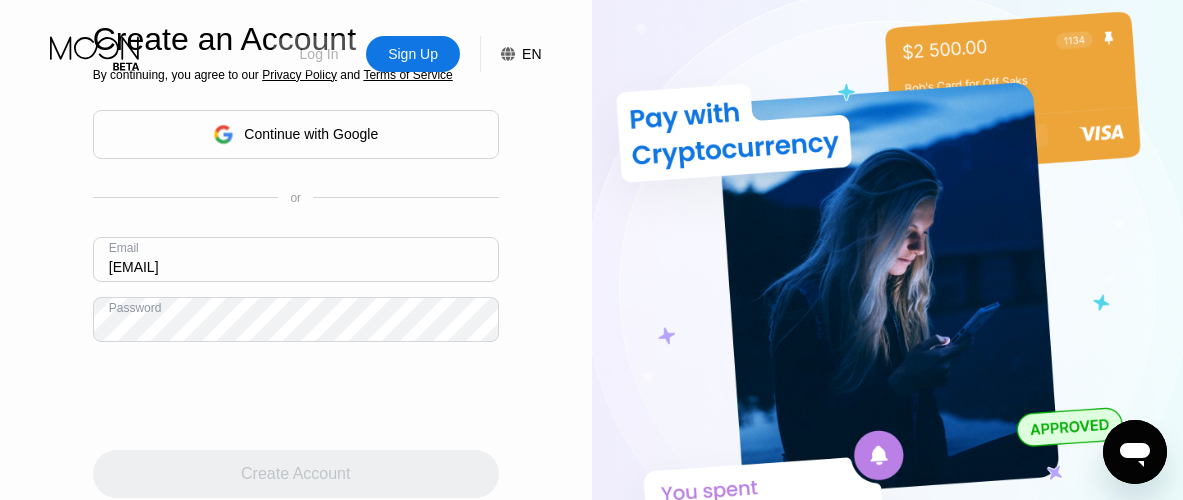 click on "Log In" at bounding box center [319, 54] 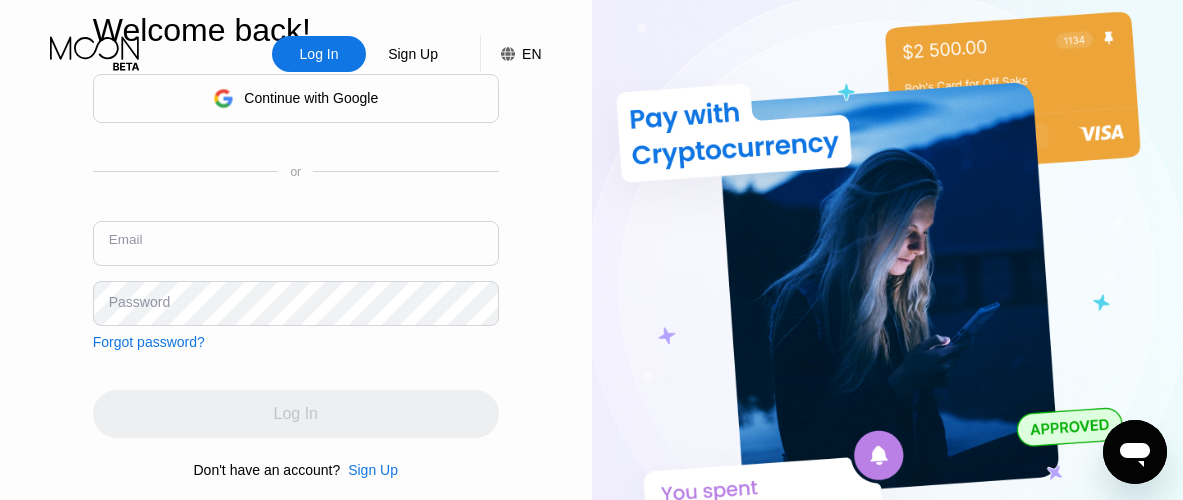 click at bounding box center (296, 243) 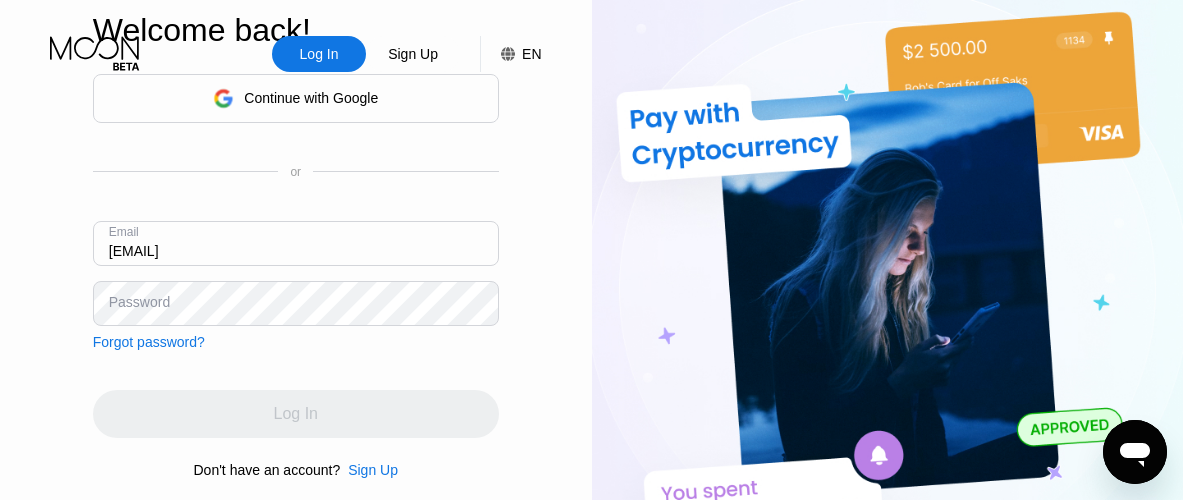 type on "[EMAIL]" 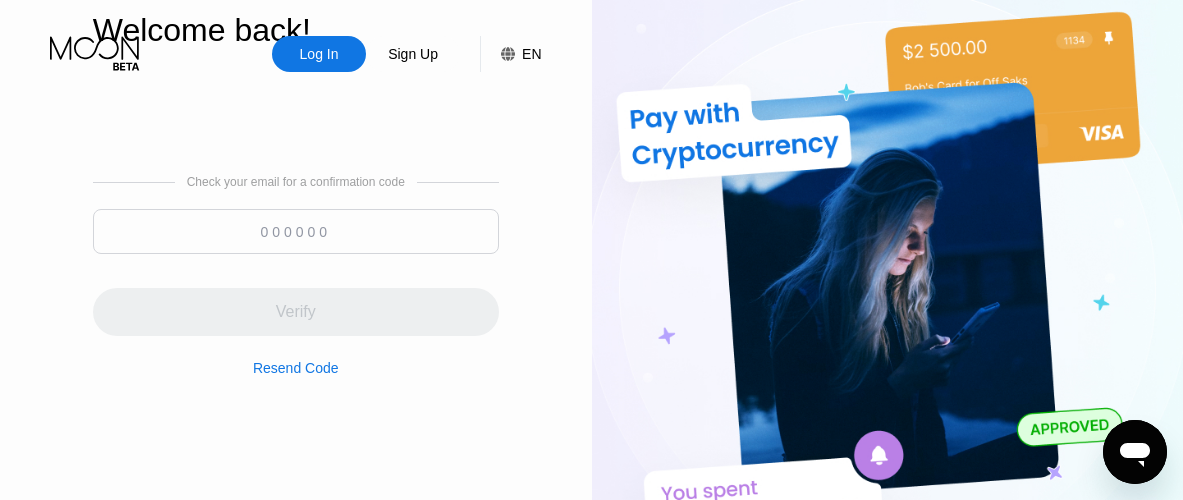 click on "Resend Code" at bounding box center (296, 368) 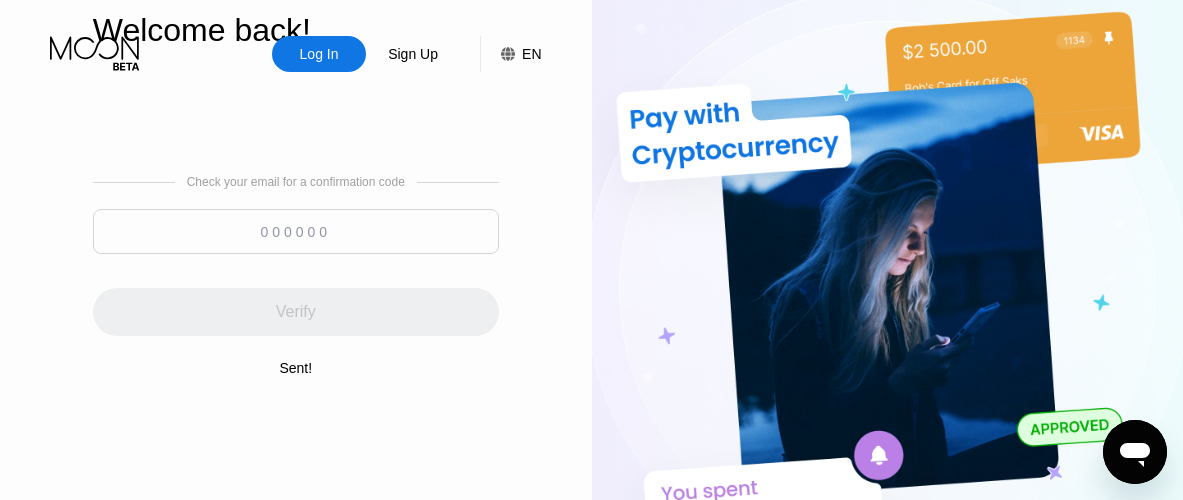 click on "Check your email for a confirmation code Verify Sent!" at bounding box center (296, 275) 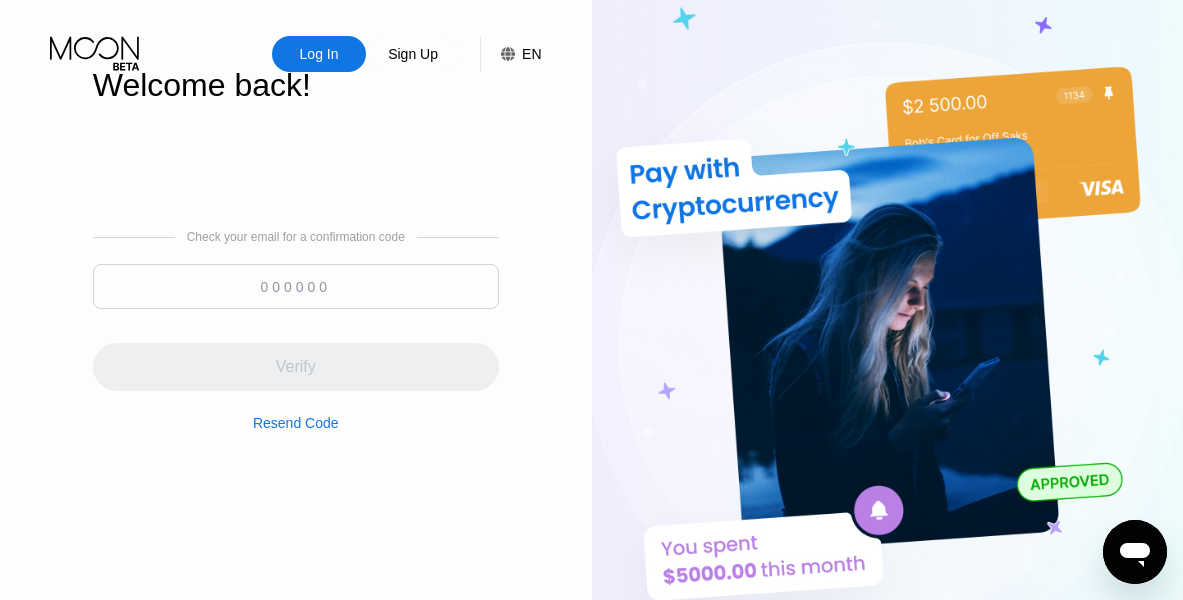 click at bounding box center (296, 286) 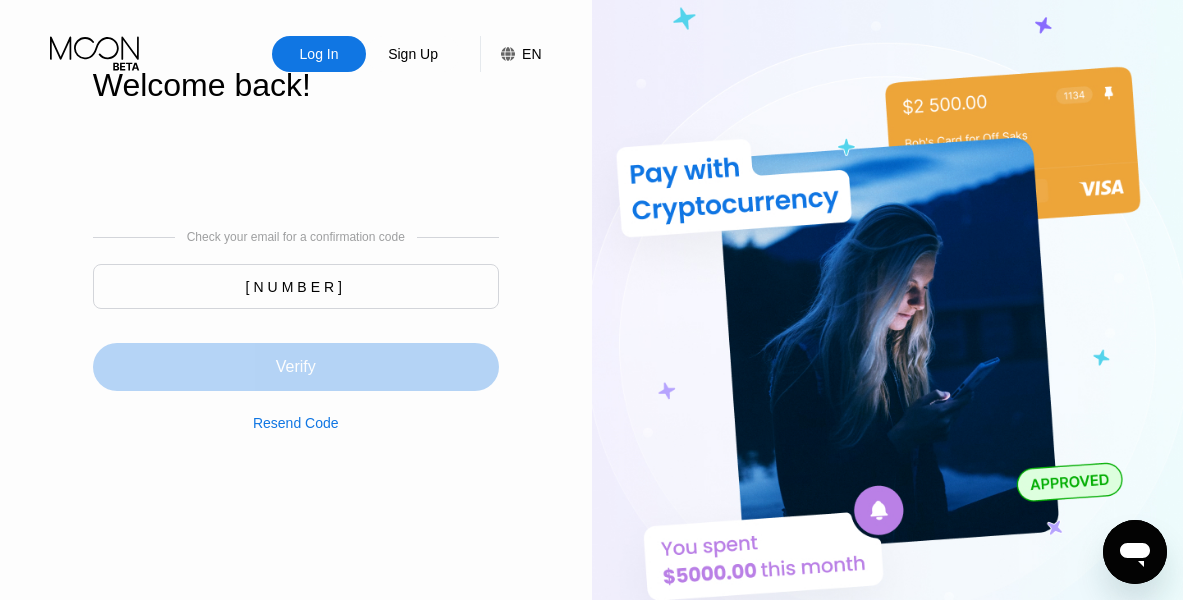 click on "Verify" at bounding box center (296, 367) 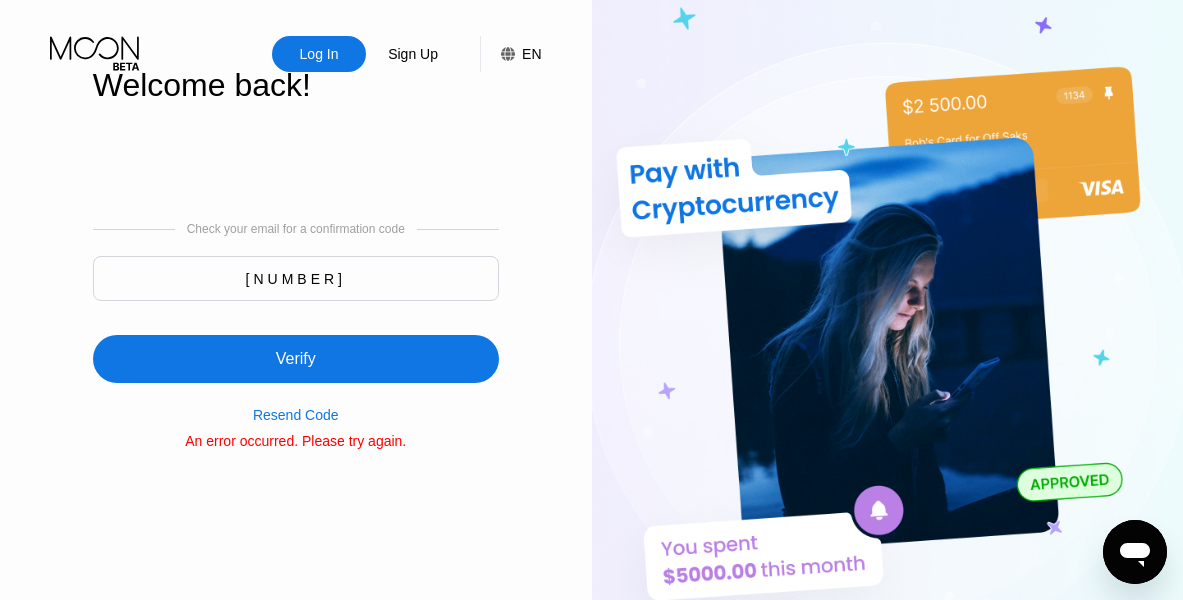 drag, startPoint x: 383, startPoint y: 264, endPoint x: 241, endPoint y: 256, distance: 142.22517 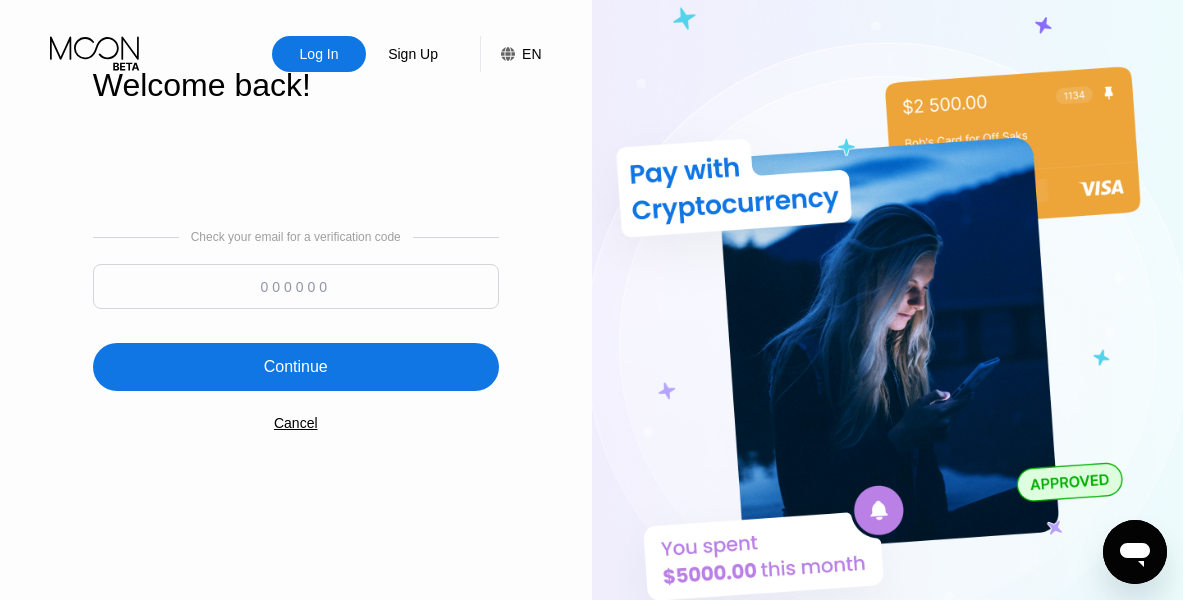 click at bounding box center (296, 286) 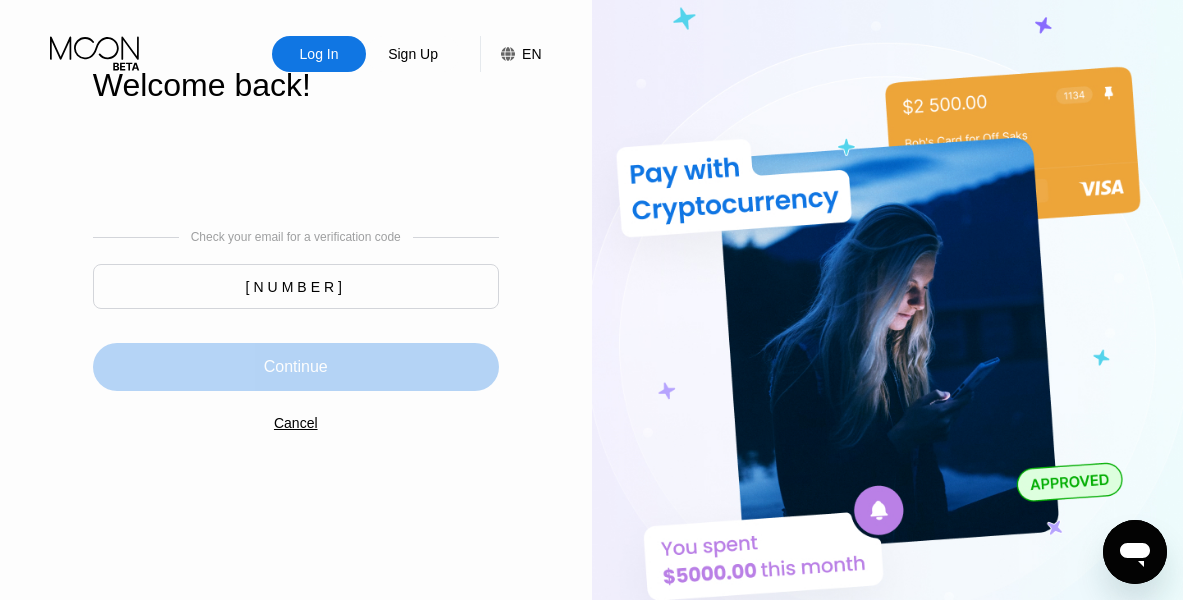 click on "Continue" at bounding box center (296, 367) 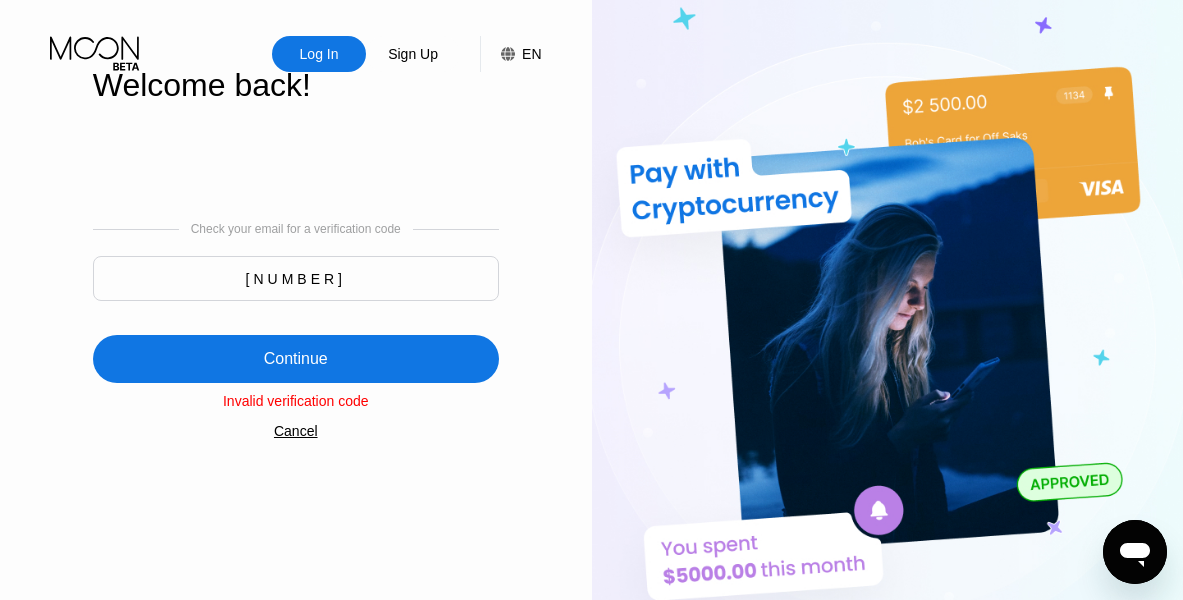 click on "Invalid verification code" at bounding box center (296, 401) 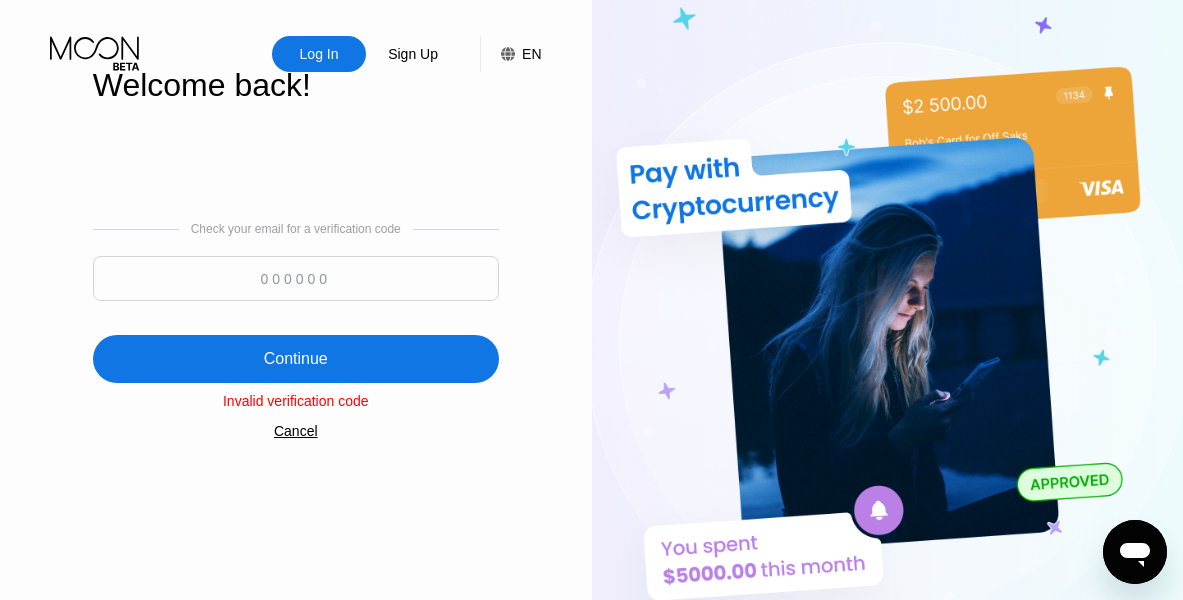 paste on "104789" 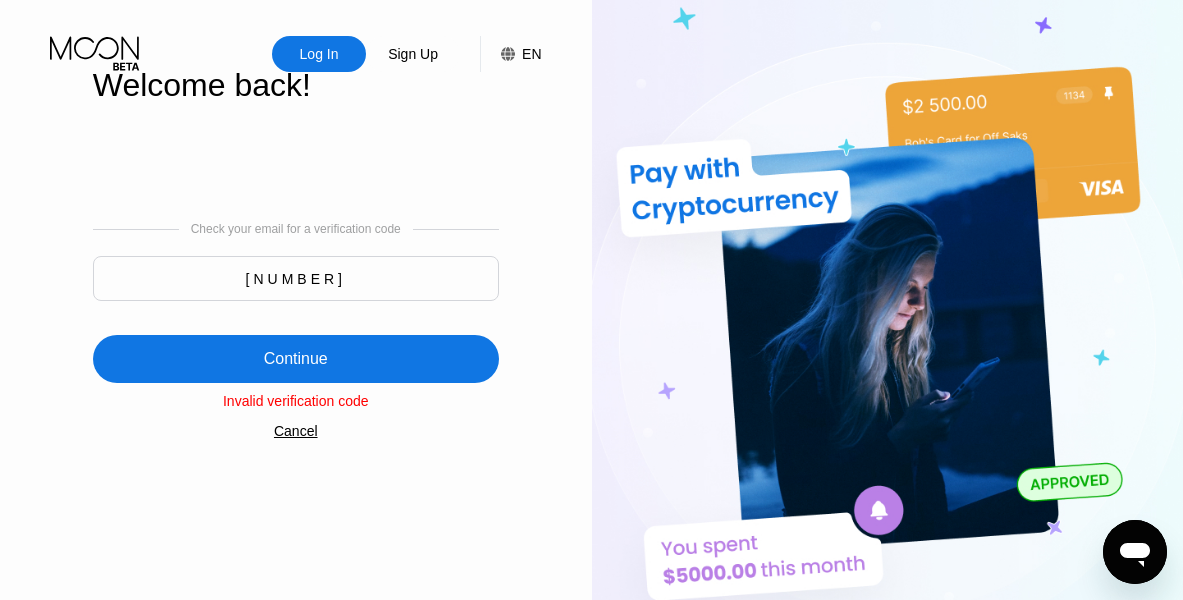 type on "104789" 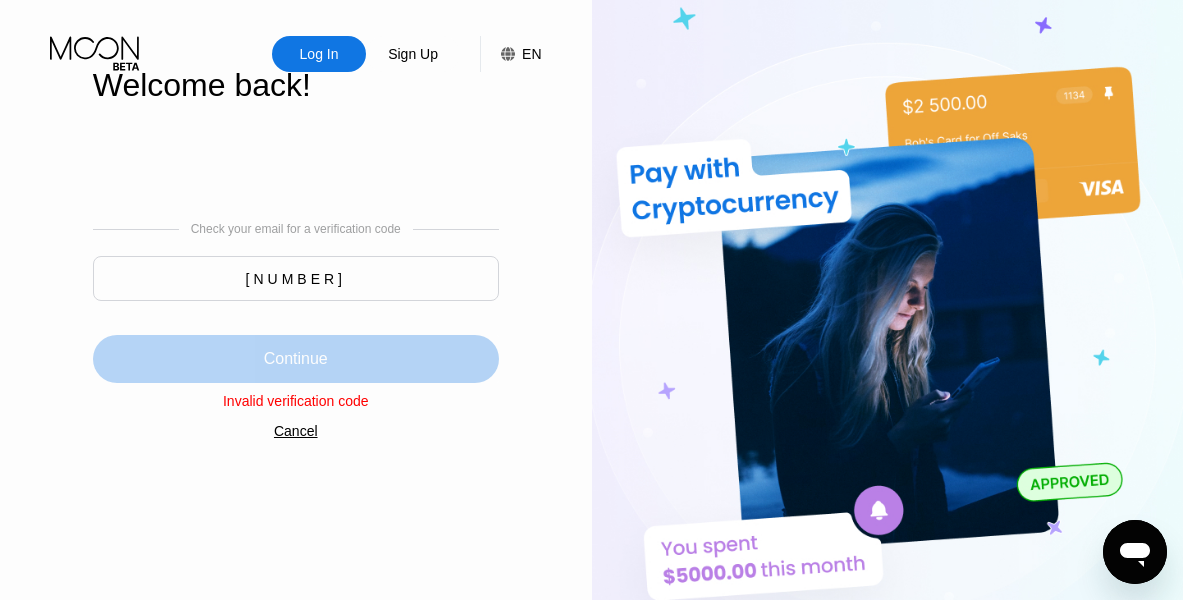 click on "Continue" at bounding box center [296, 359] 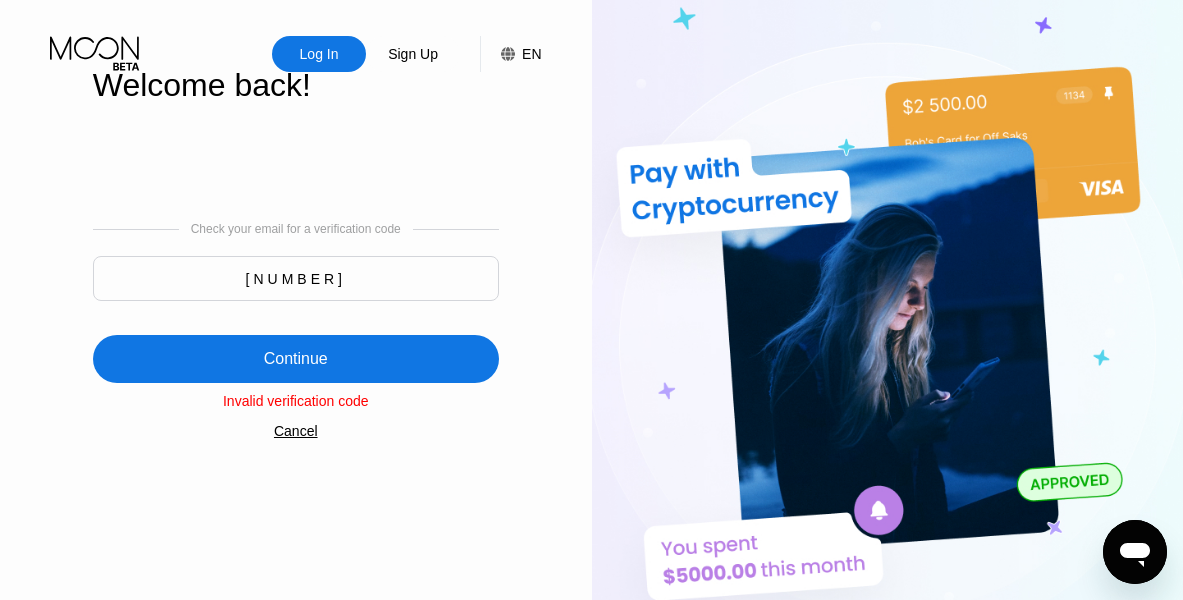 click on "104789" at bounding box center [296, 278] 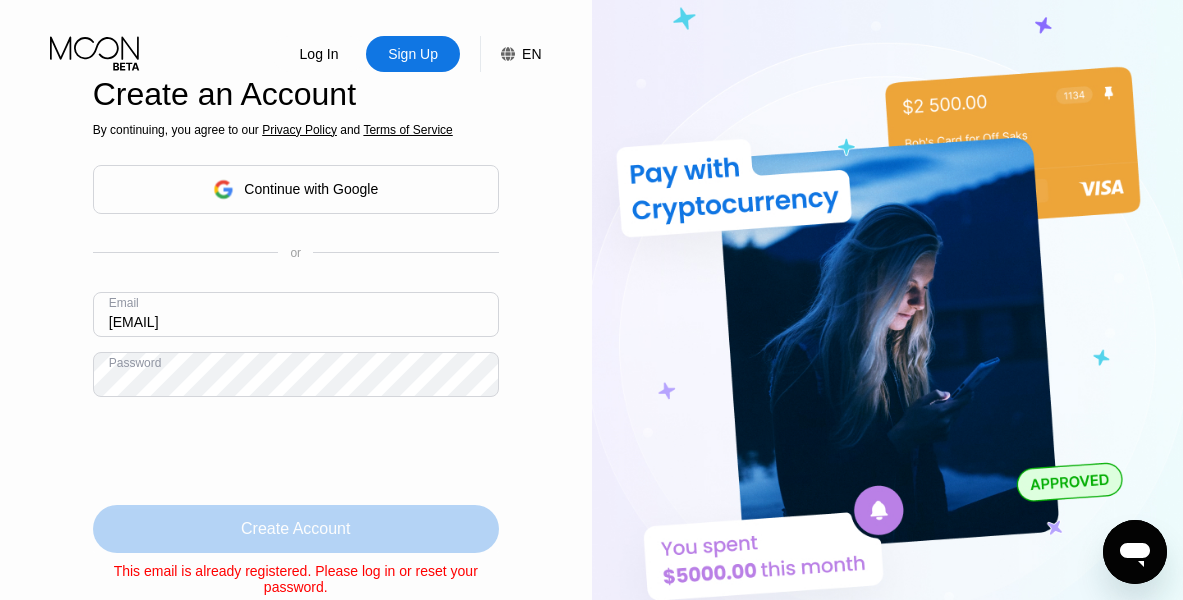 click on "Create Account" at bounding box center [295, 529] 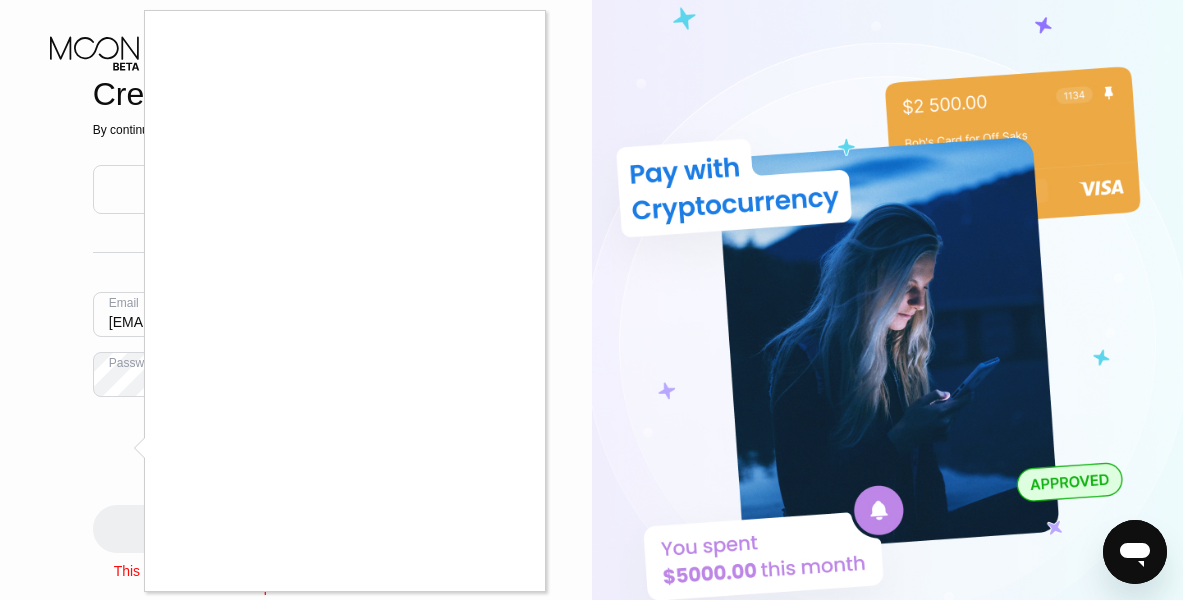 click at bounding box center (591, 300) 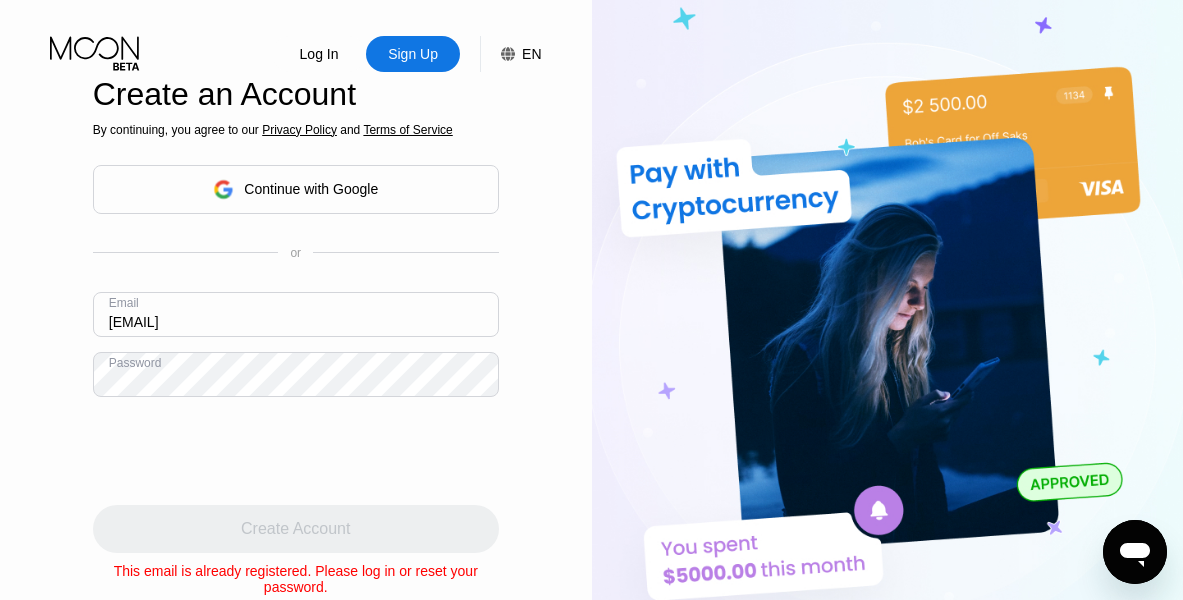 click on "Sign Up" at bounding box center (413, 54) 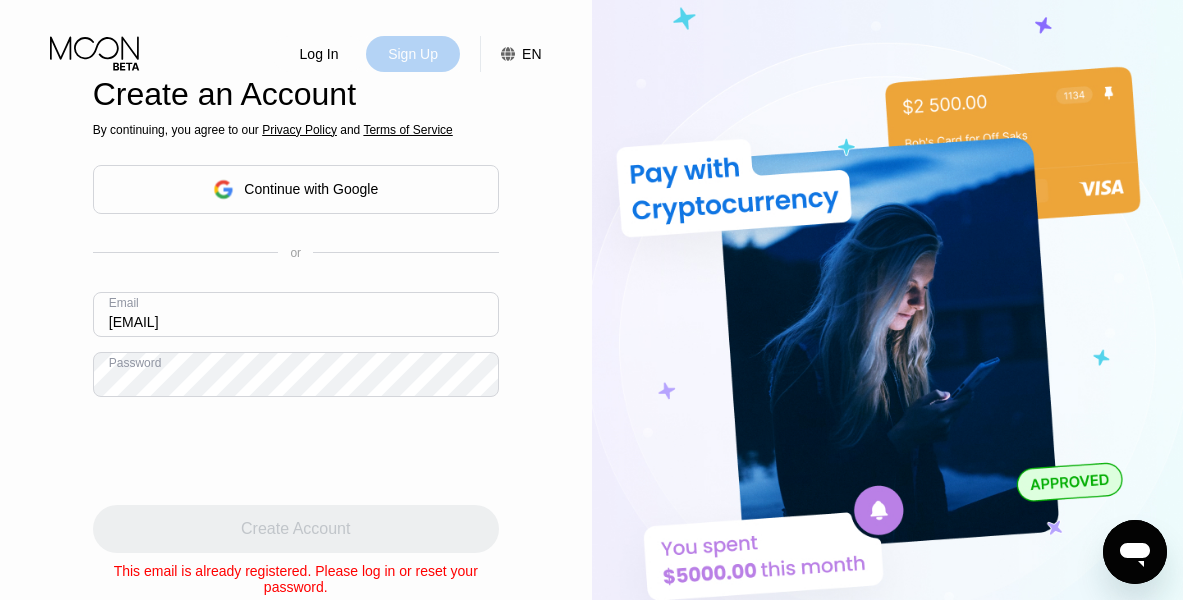 click on "Sign Up" at bounding box center (413, 54) 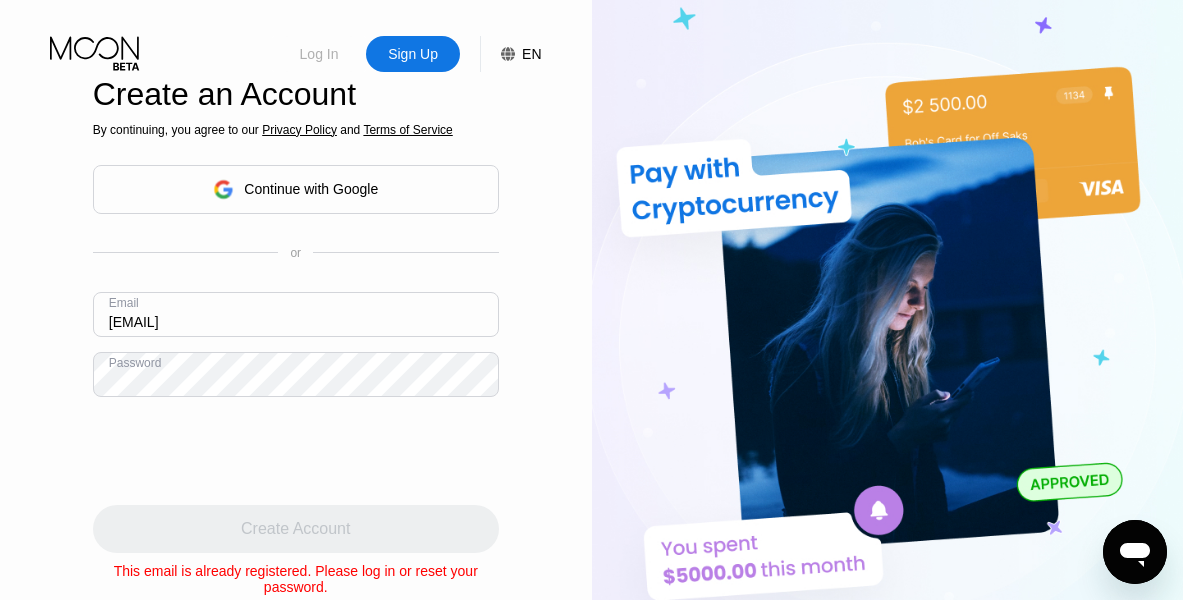 click on "Log In" at bounding box center (319, 54) 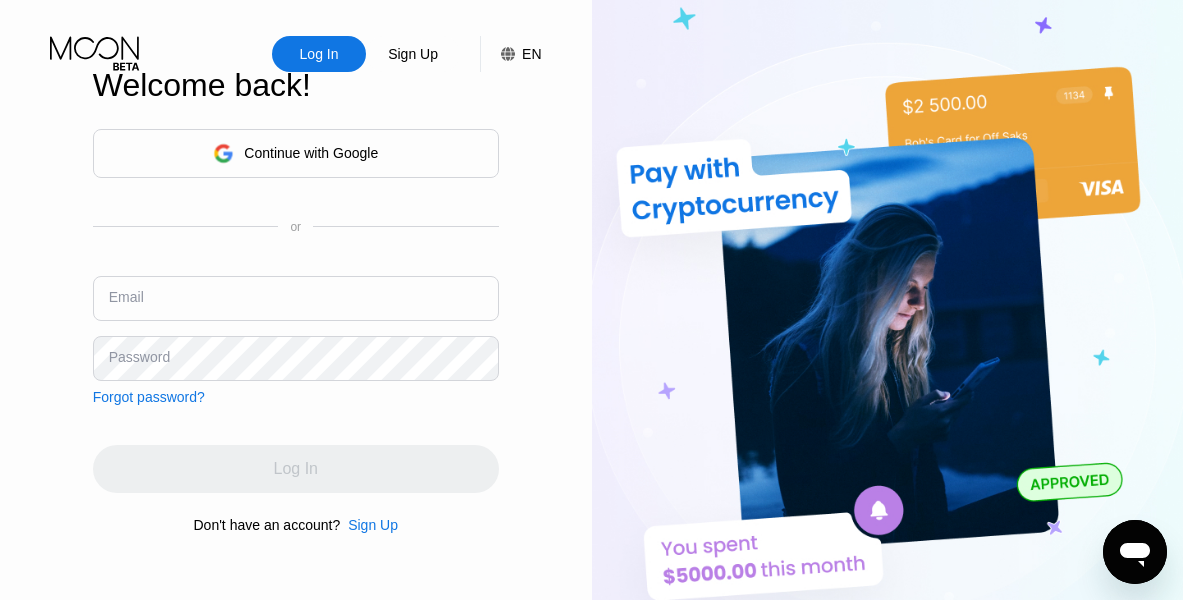 click at bounding box center [296, 298] 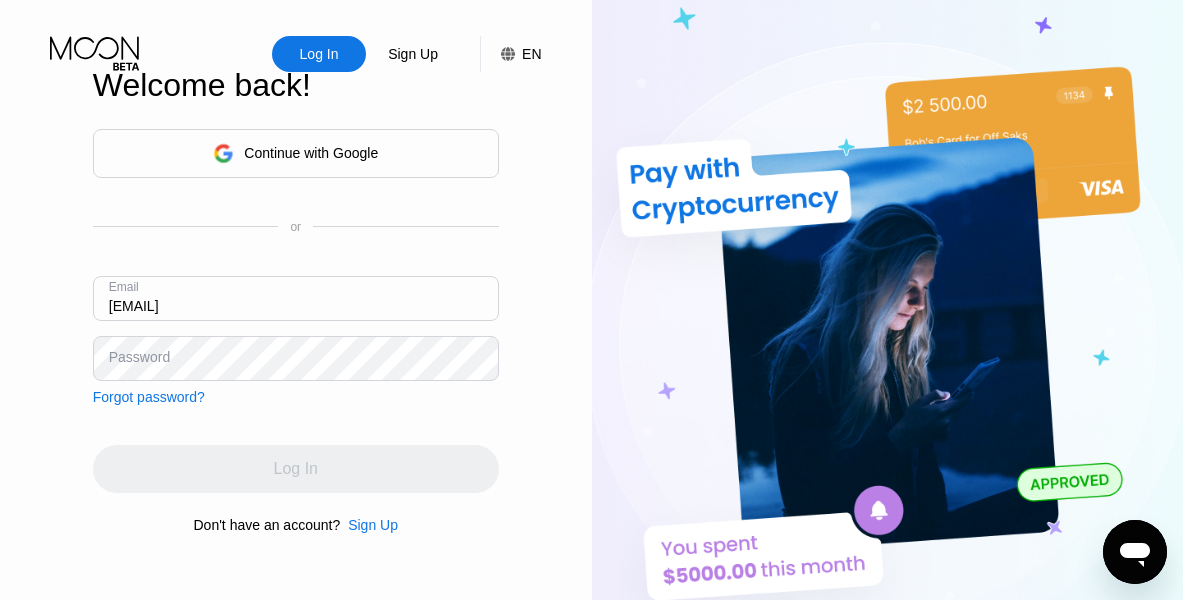 type on "[EMAIL]" 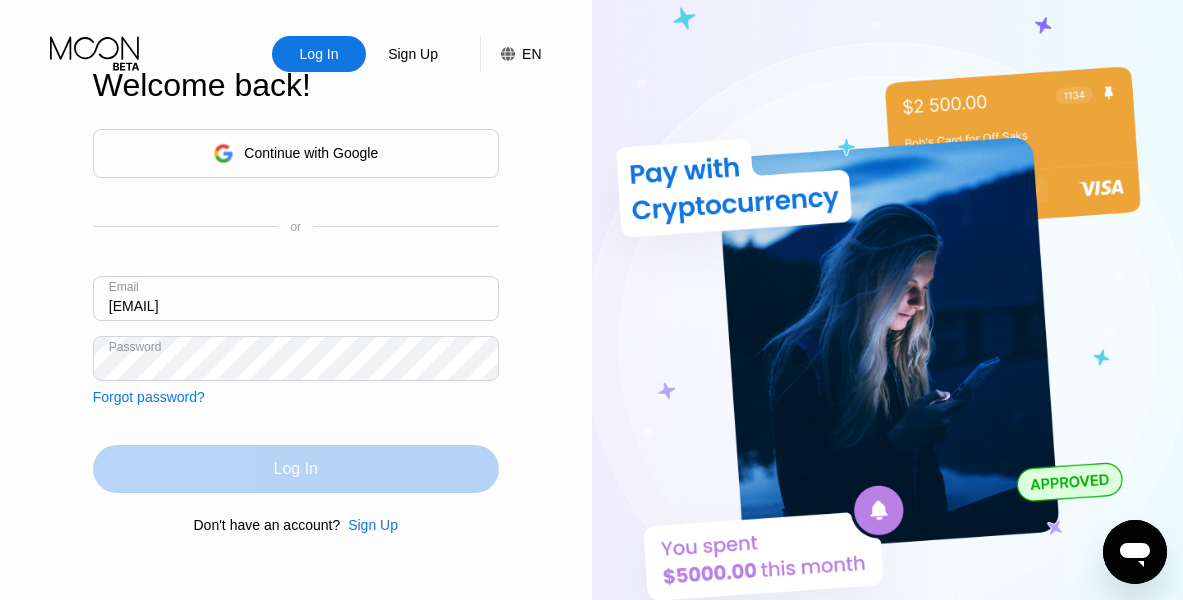 click on "Log In" at bounding box center [296, 469] 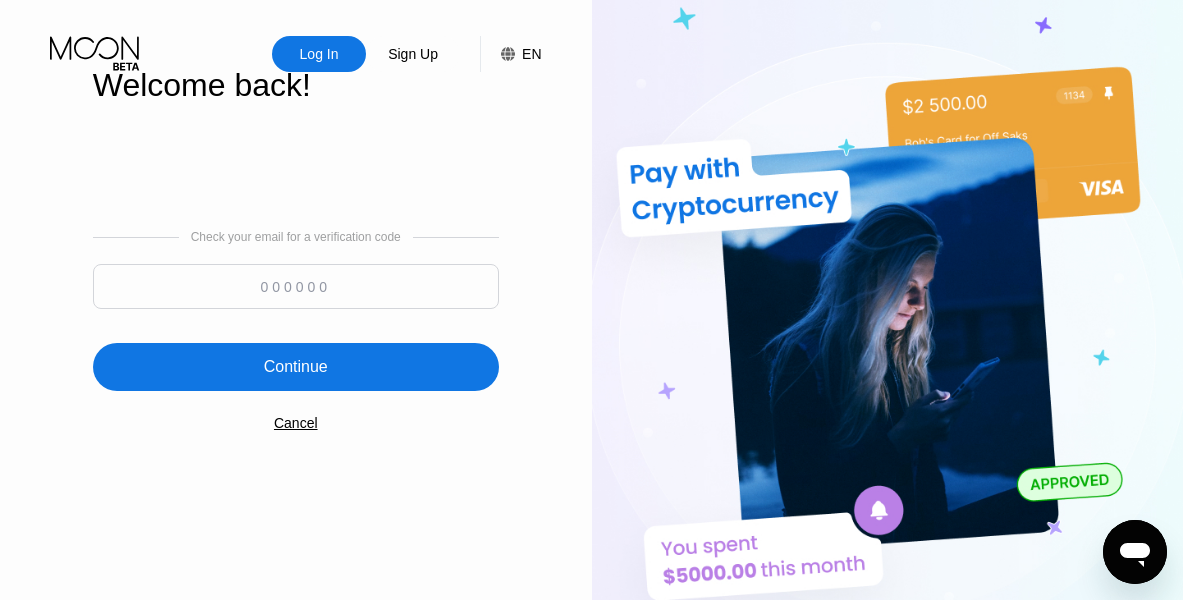 click at bounding box center (296, 286) 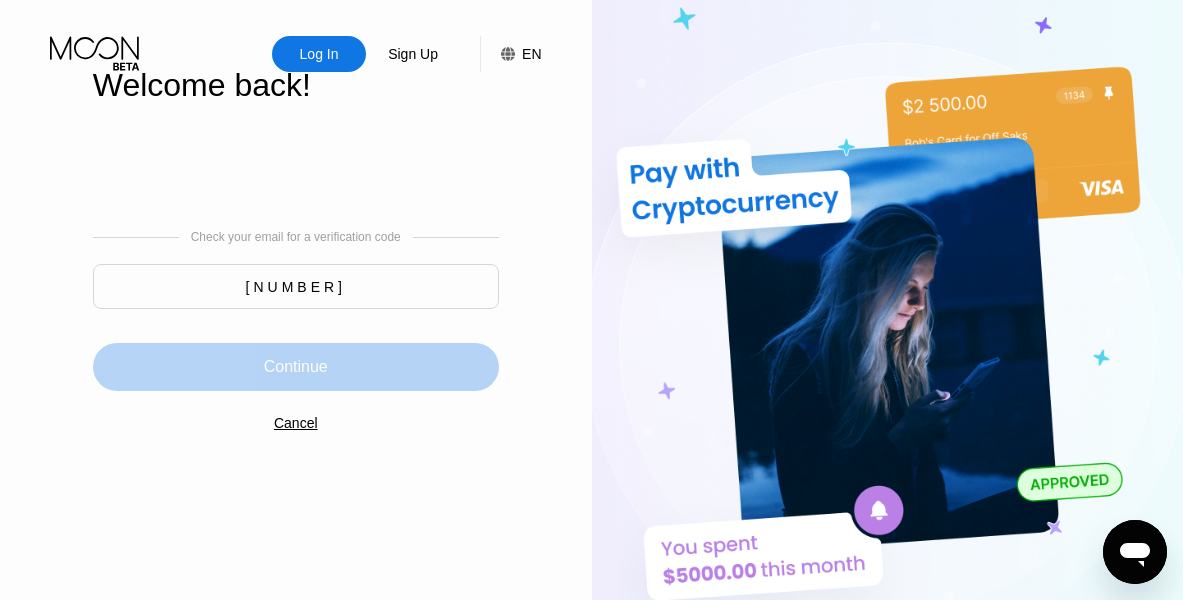 click on "Continue" at bounding box center (296, 367) 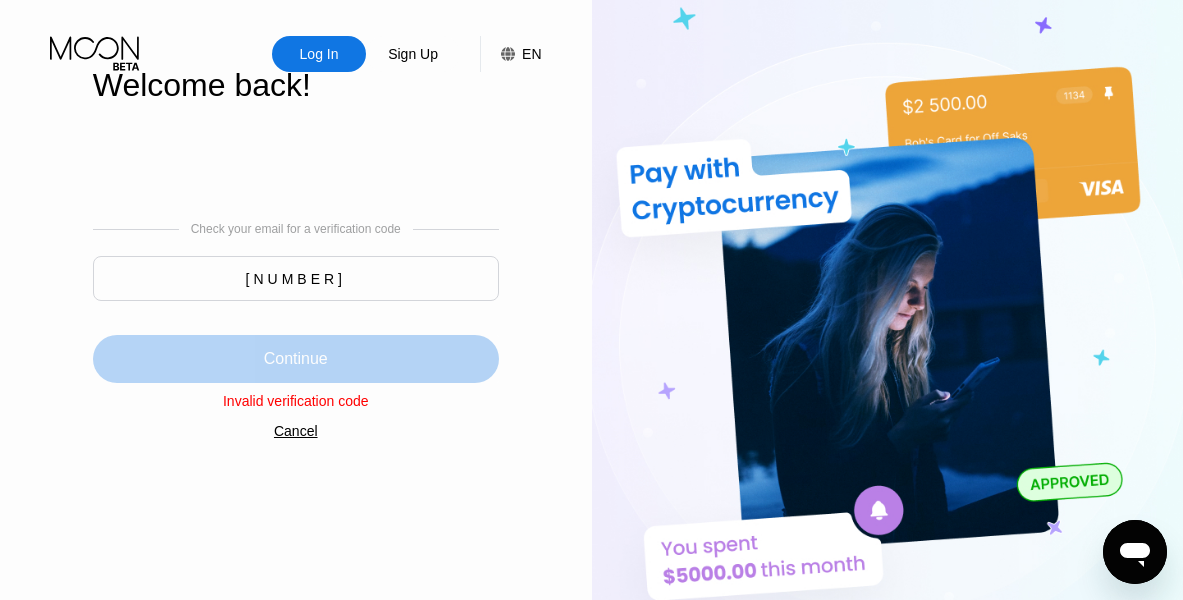 drag, startPoint x: 313, startPoint y: 382, endPoint x: 348, endPoint y: -83, distance: 466.31534 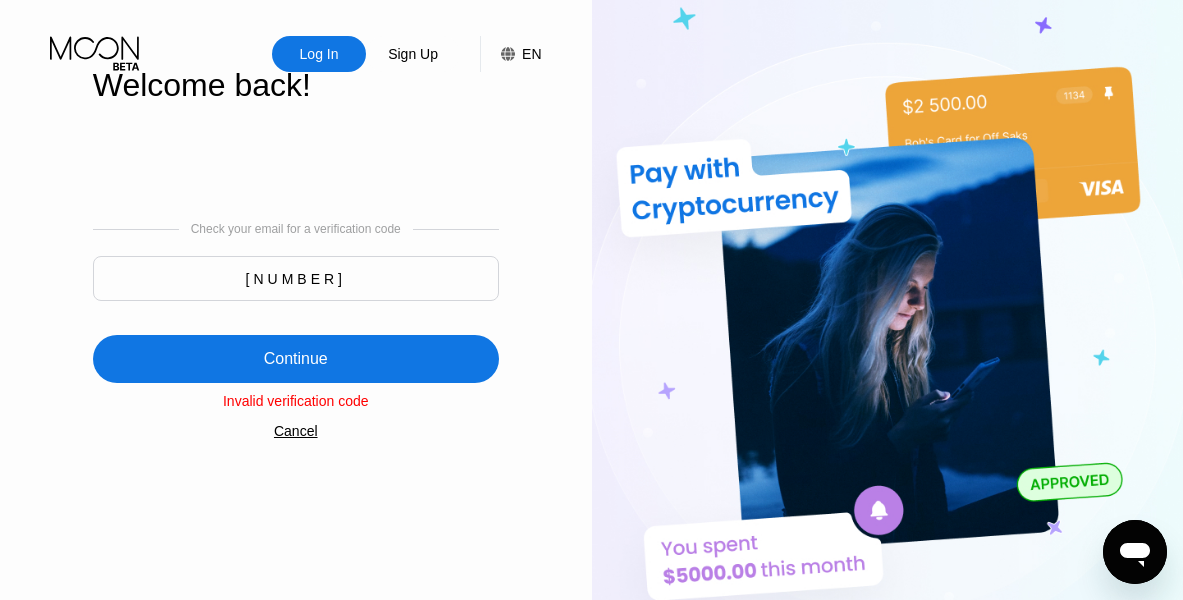 drag, startPoint x: 352, startPoint y: 279, endPoint x: 194, endPoint y: 288, distance: 158.25612 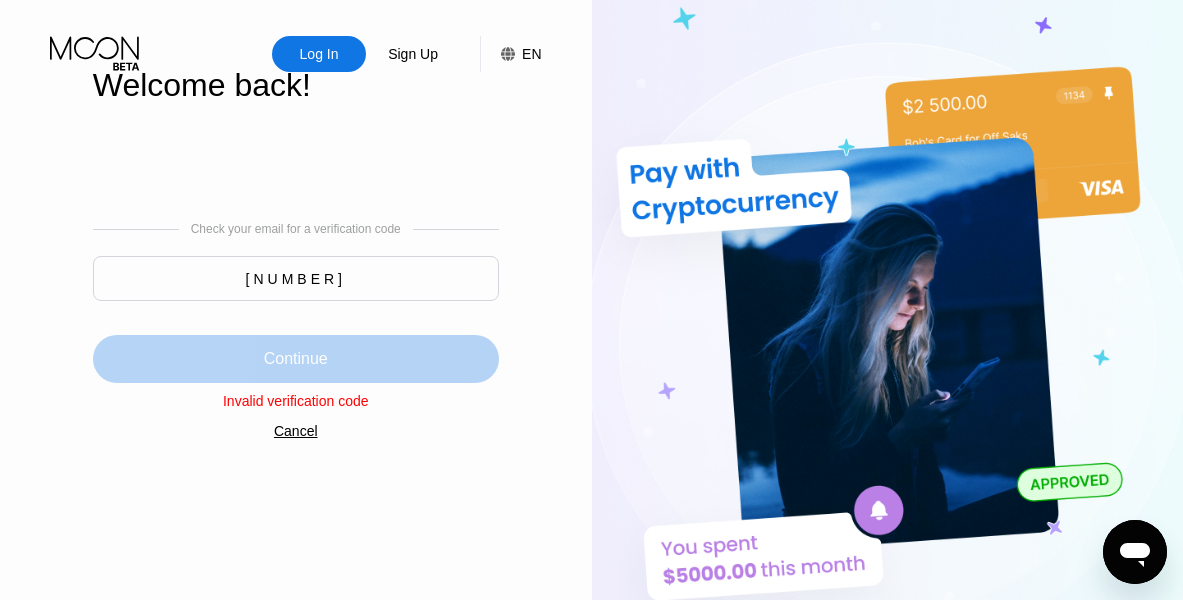 click on "Continue" at bounding box center (296, 359) 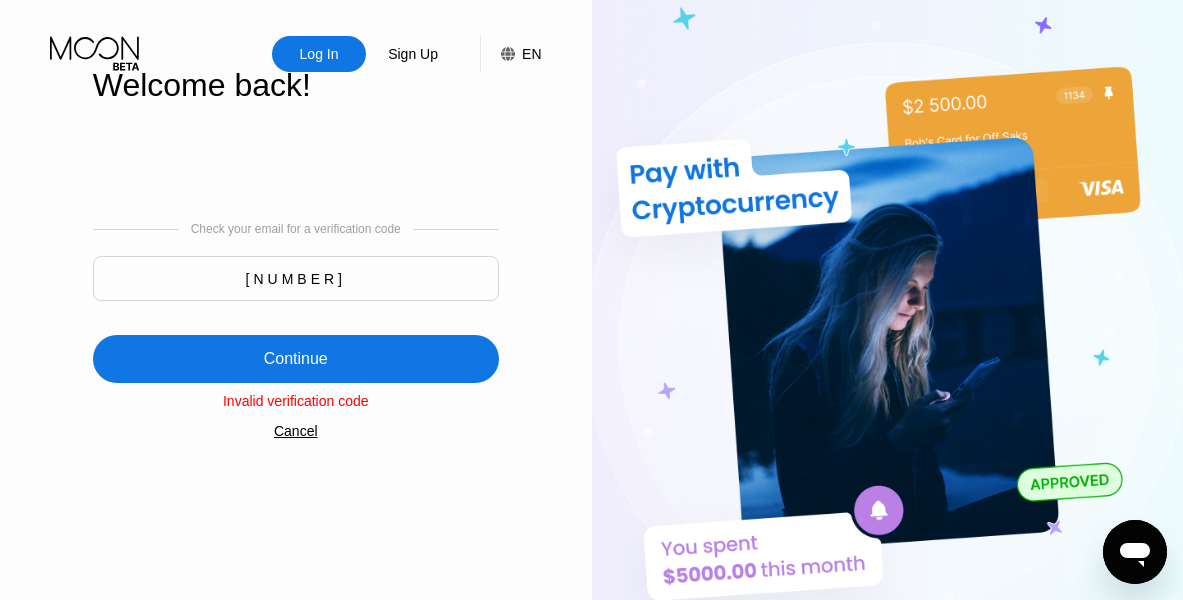 drag, startPoint x: 384, startPoint y: 273, endPoint x: 216, endPoint y: 251, distance: 169.43436 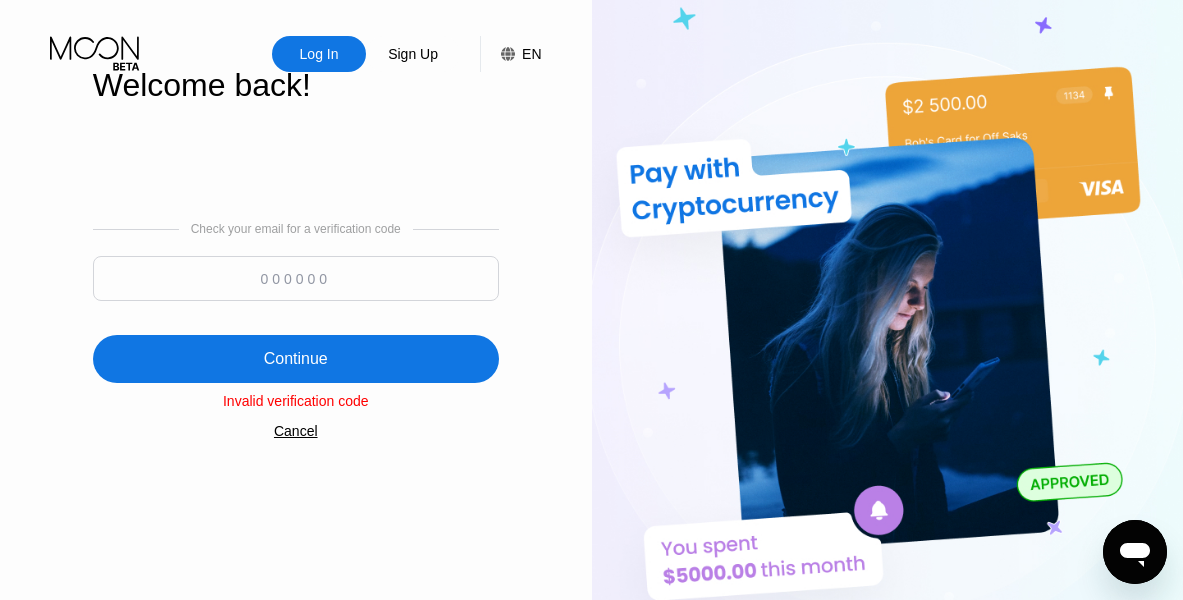 paste on "782781" 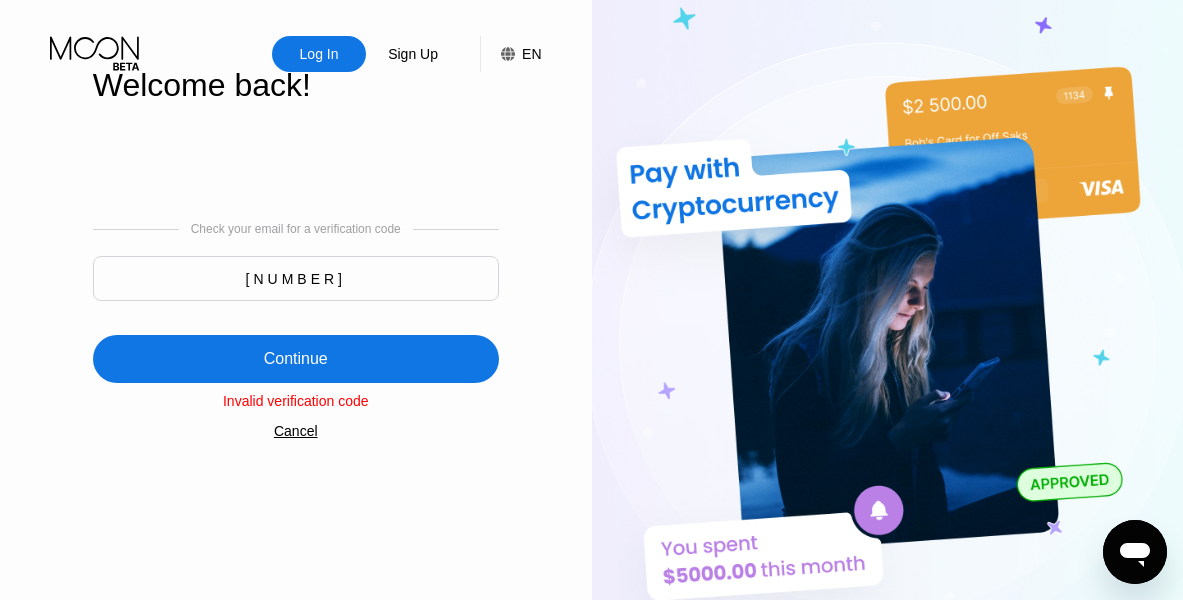 type on "782781" 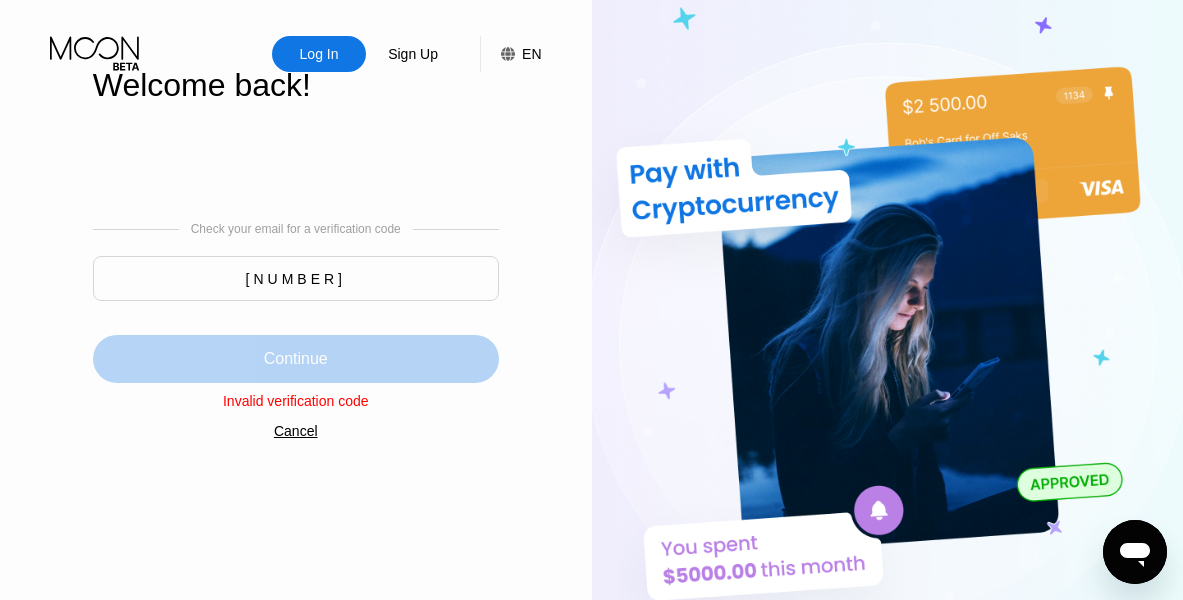 click on "Continue" at bounding box center (296, 359) 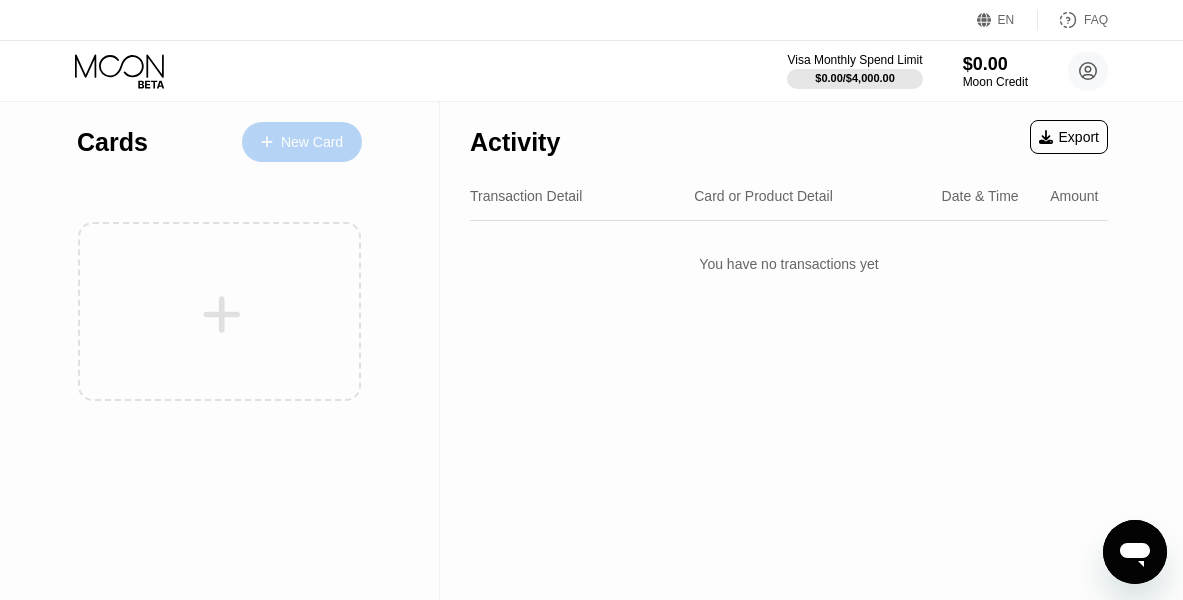 click on "New Card" at bounding box center [312, 142] 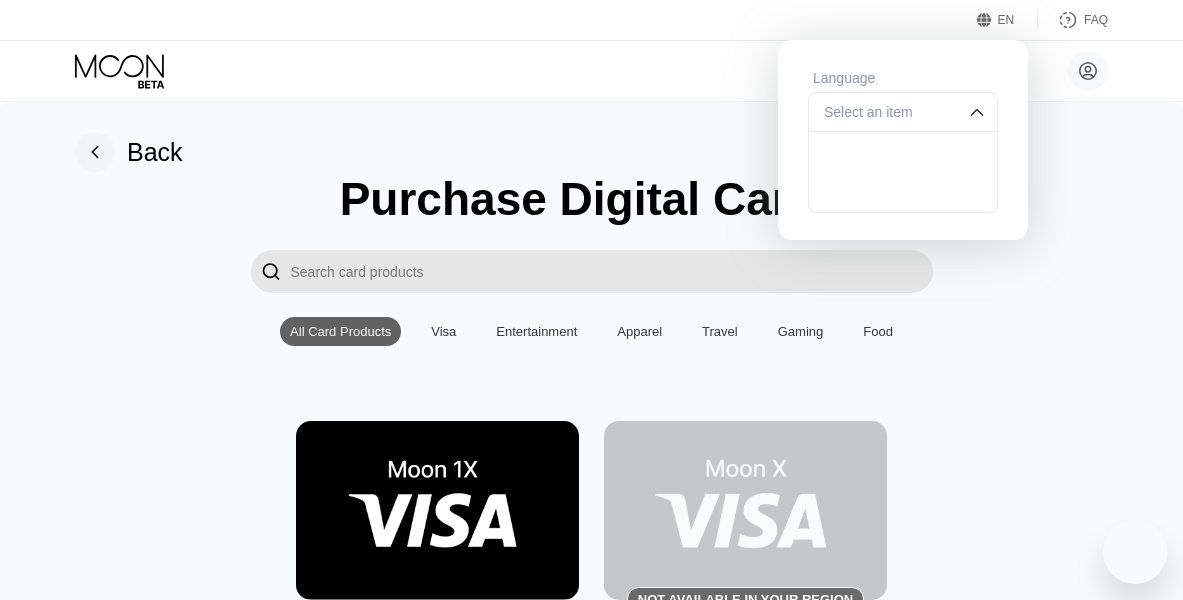 scroll, scrollTop: 228, scrollLeft: 0, axis: vertical 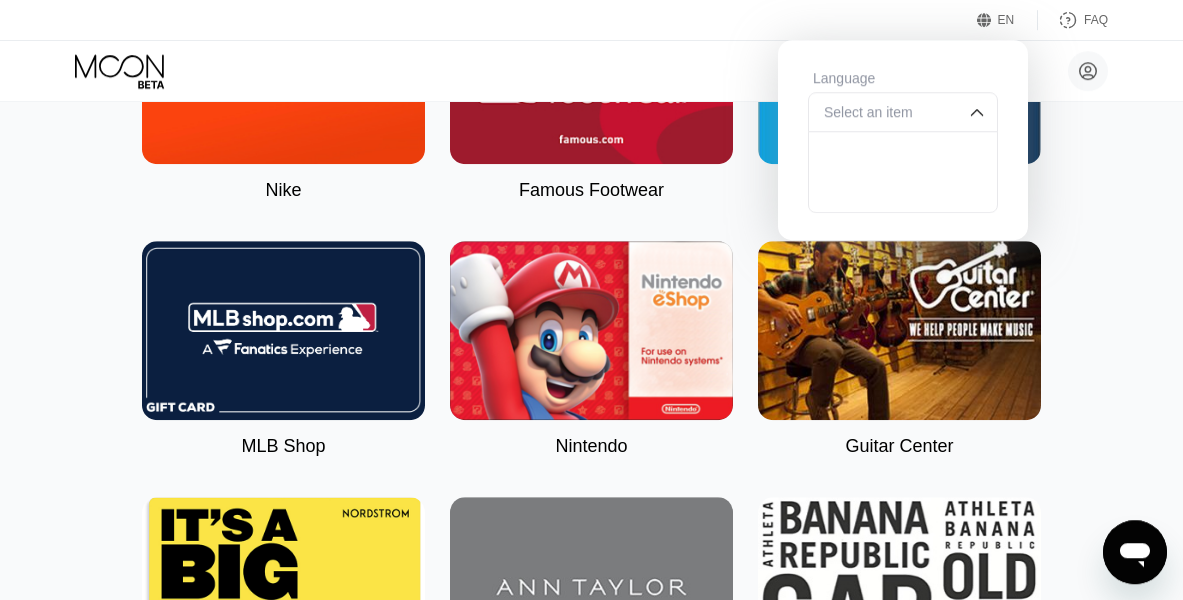 click on "EN" at bounding box center [1006, 20] 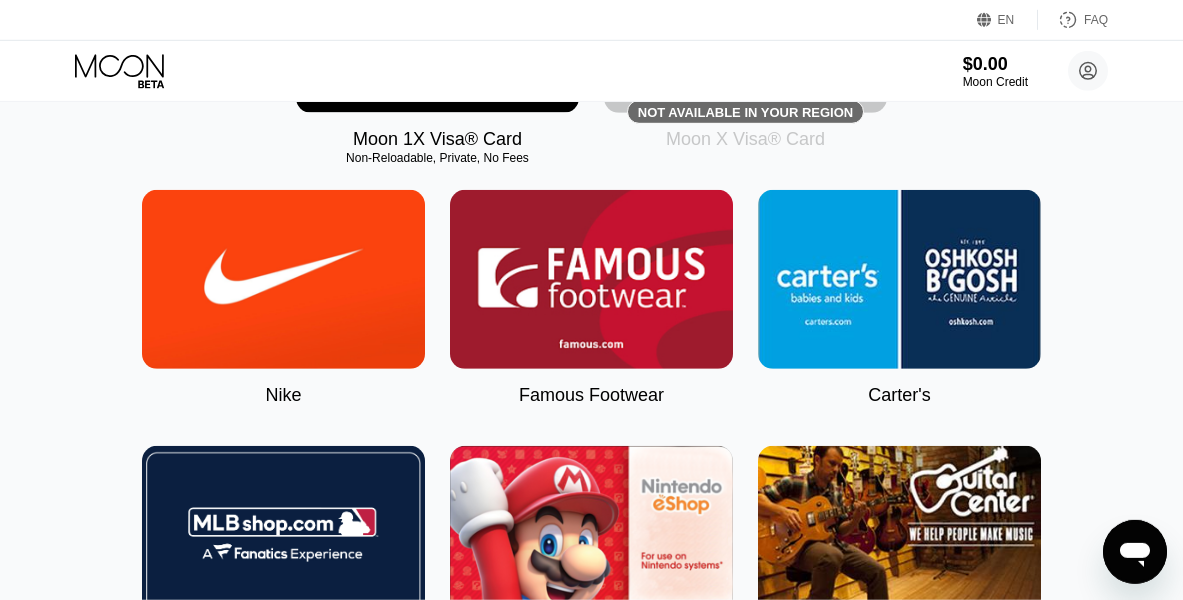 scroll, scrollTop: 253, scrollLeft: 0, axis: vertical 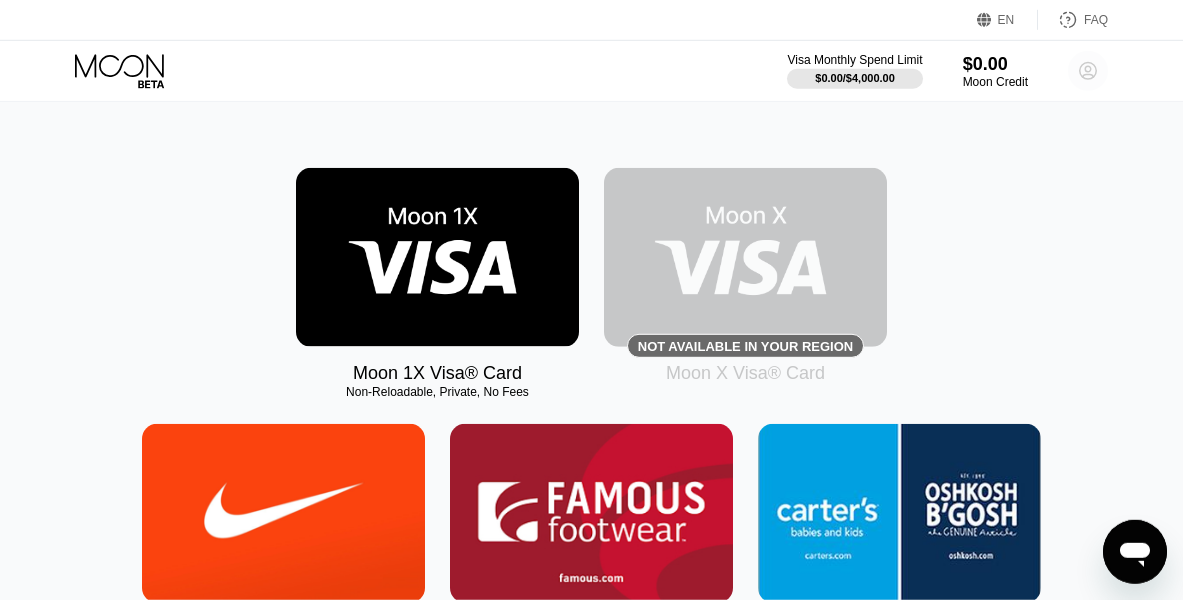 click 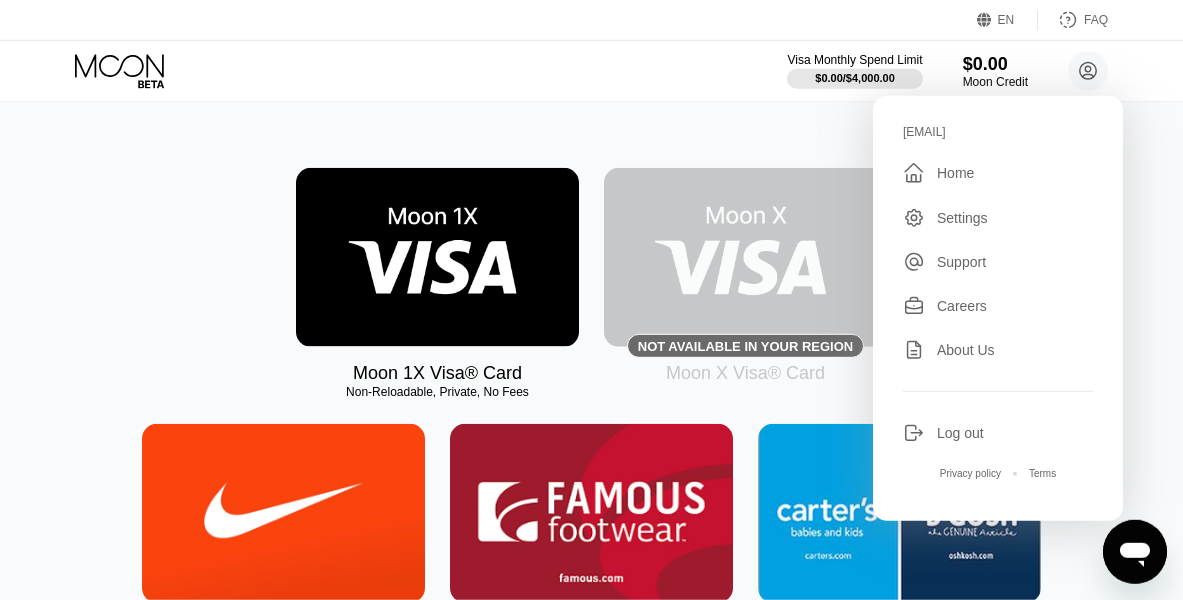 click on "Moon 1X Visa® Card Non-Reloadable, Private, No Fees Not available in your region Moon X Visa® Card" at bounding box center (591, 276) 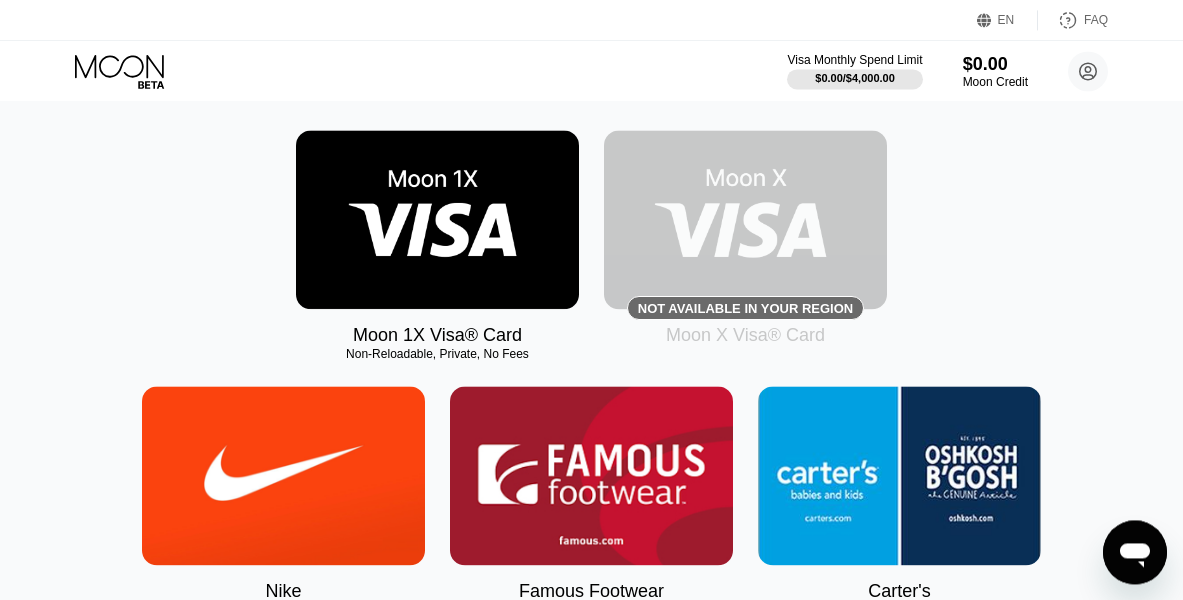 scroll, scrollTop: 76, scrollLeft: 0, axis: vertical 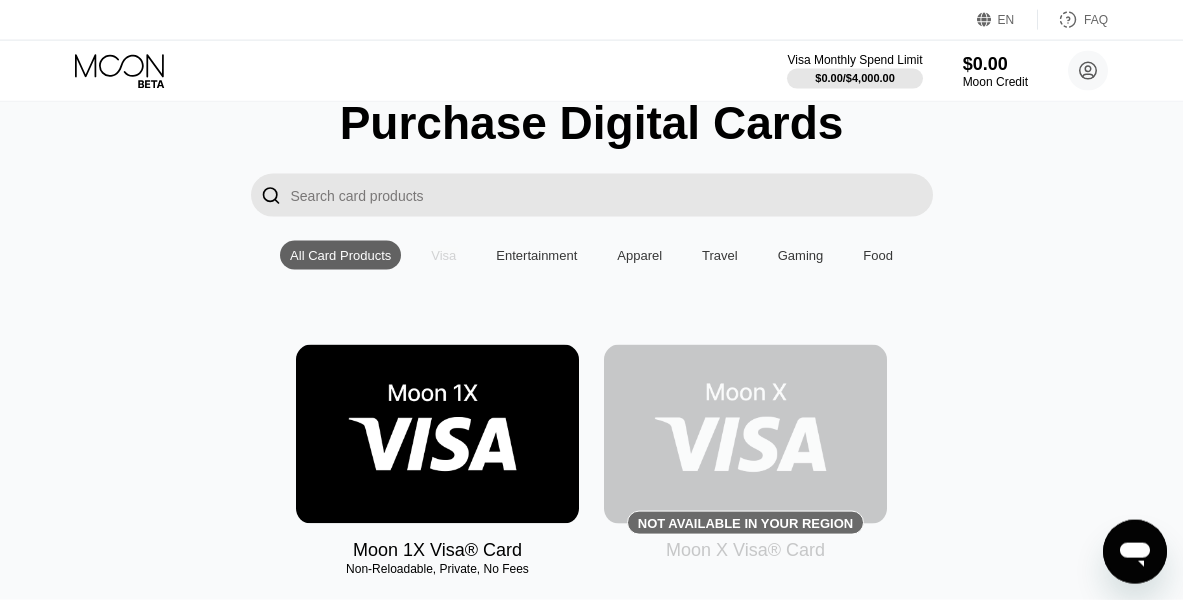 click on "Visa" at bounding box center [443, 255] 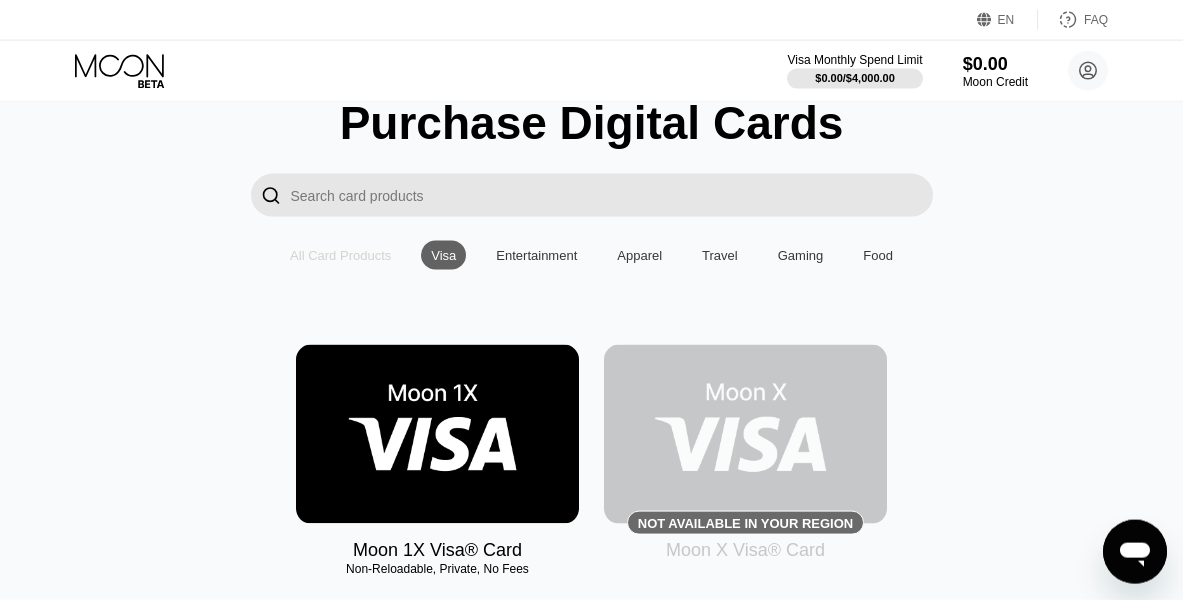 click on "All Card Products" at bounding box center [340, 255] 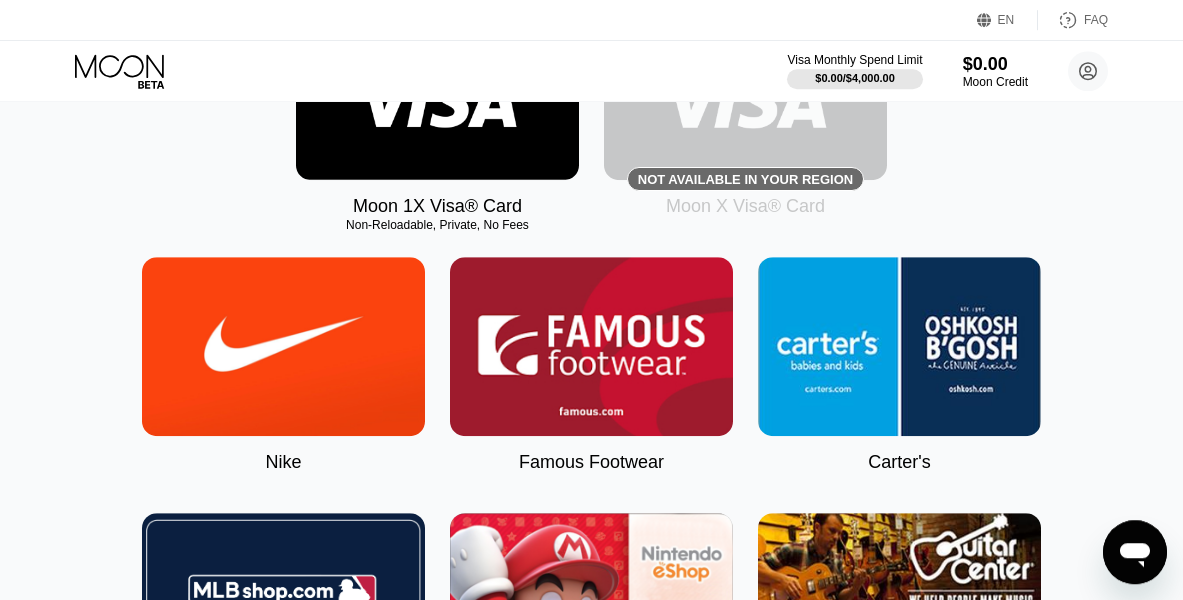 scroll, scrollTop: 345, scrollLeft: 0, axis: vertical 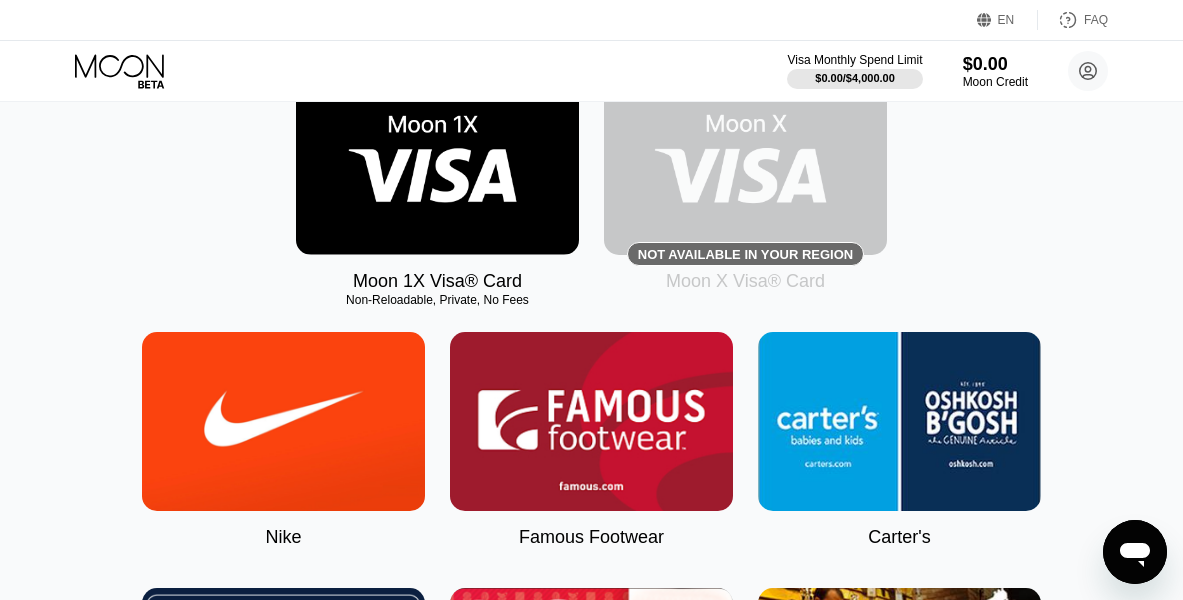 click at bounding box center (437, 165) 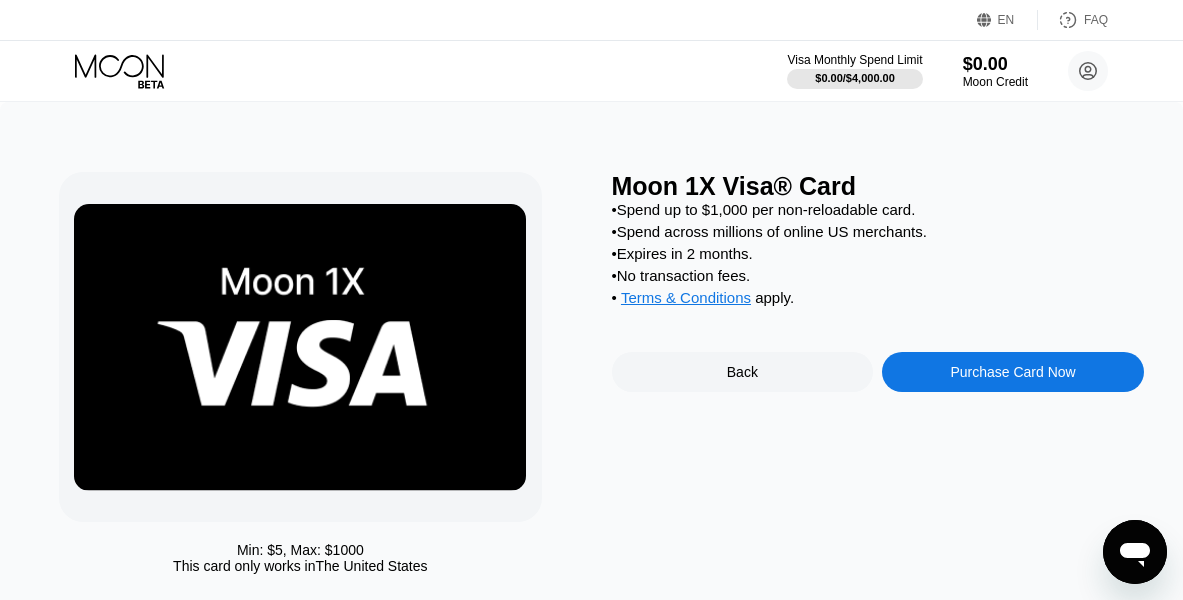 scroll, scrollTop: 0, scrollLeft: 0, axis: both 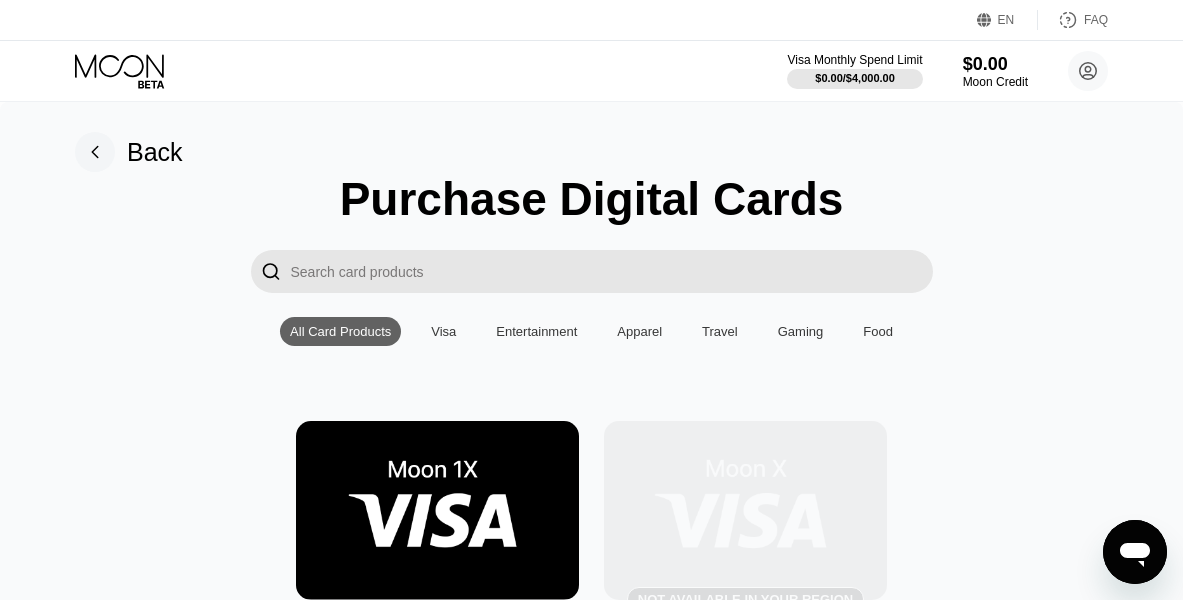click at bounding box center (745, 510) 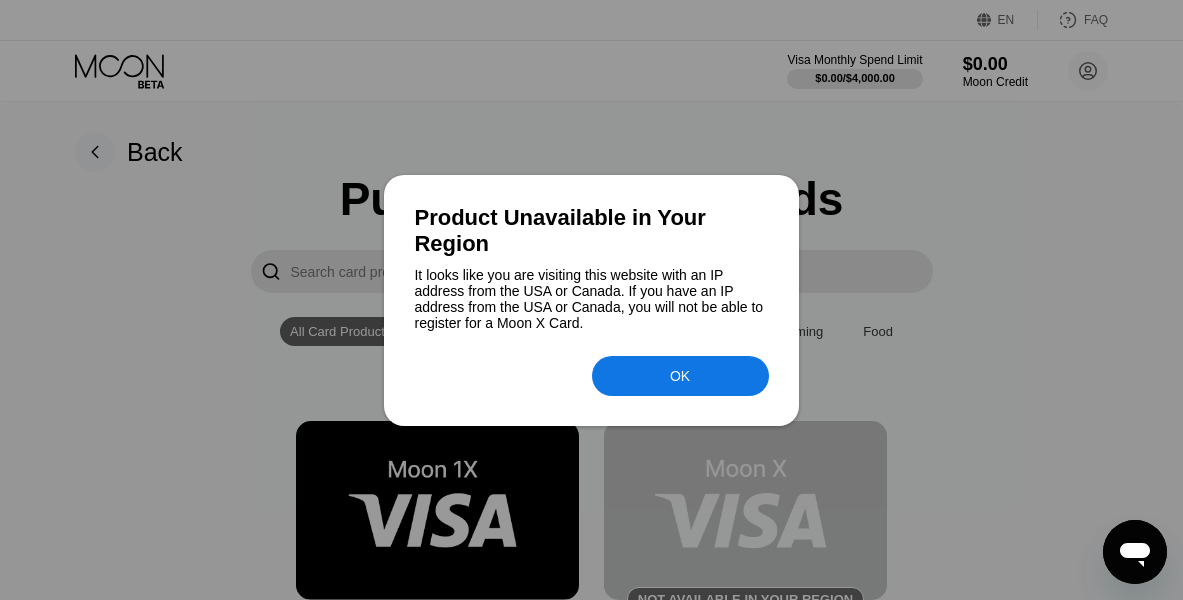 click on "OK" at bounding box center [680, 376] 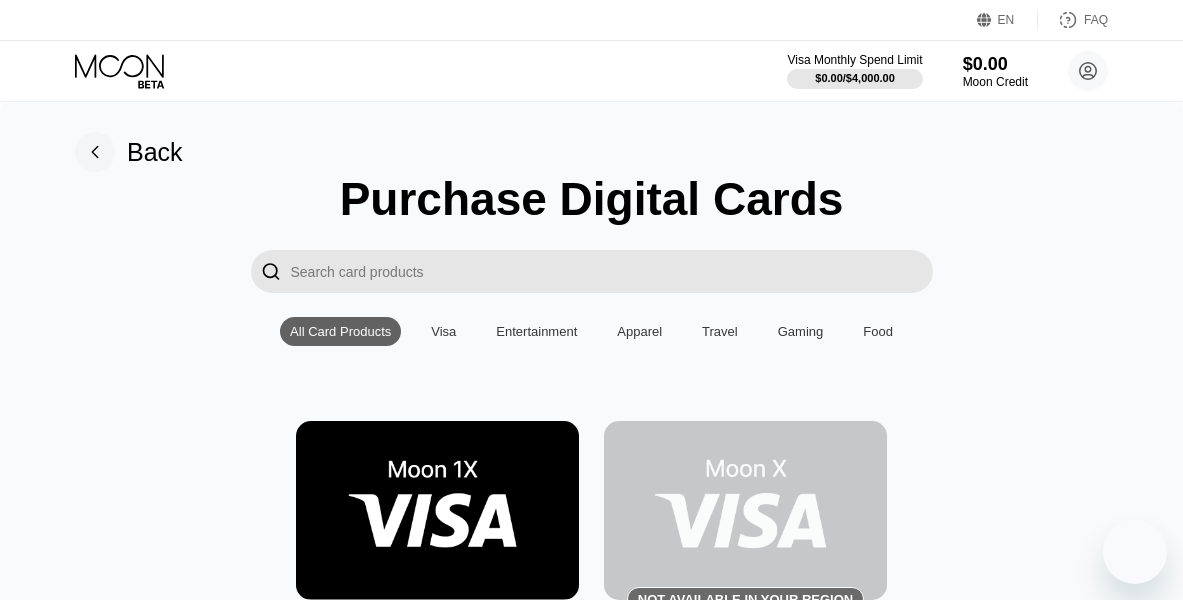 scroll, scrollTop: 0, scrollLeft: 0, axis: both 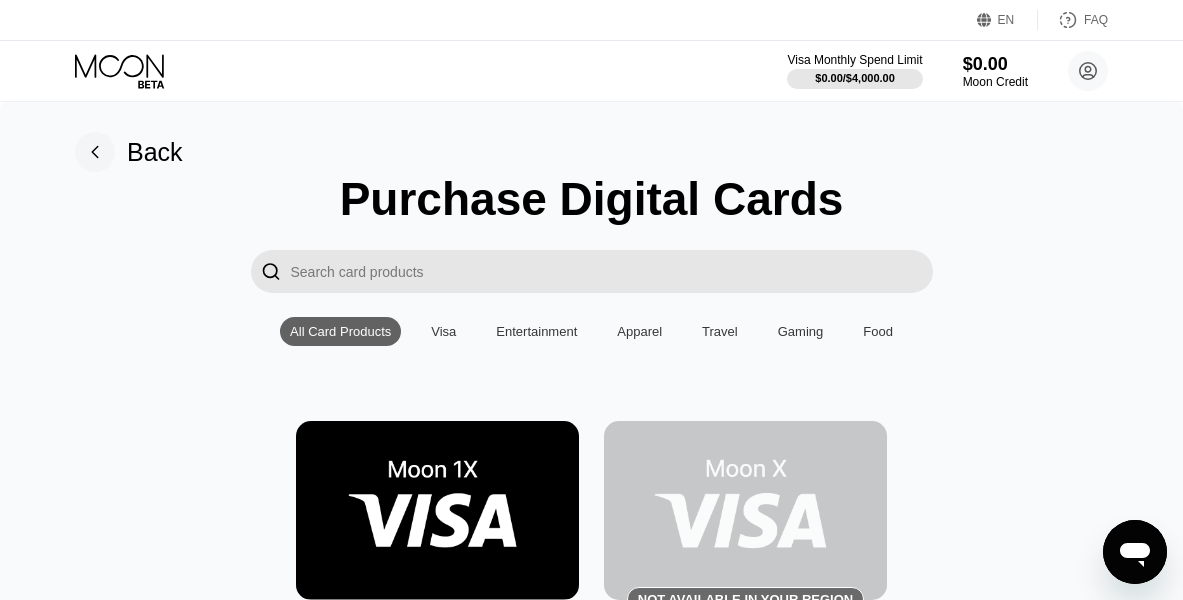 click on "Visa Monthly Spend Limit $0.00 / $4,000.00 $0.00 Moon Credit albertoxia@proton.me  Home Settings Support Careers About Us Log out Privacy policy Terms" at bounding box center (591, 71) 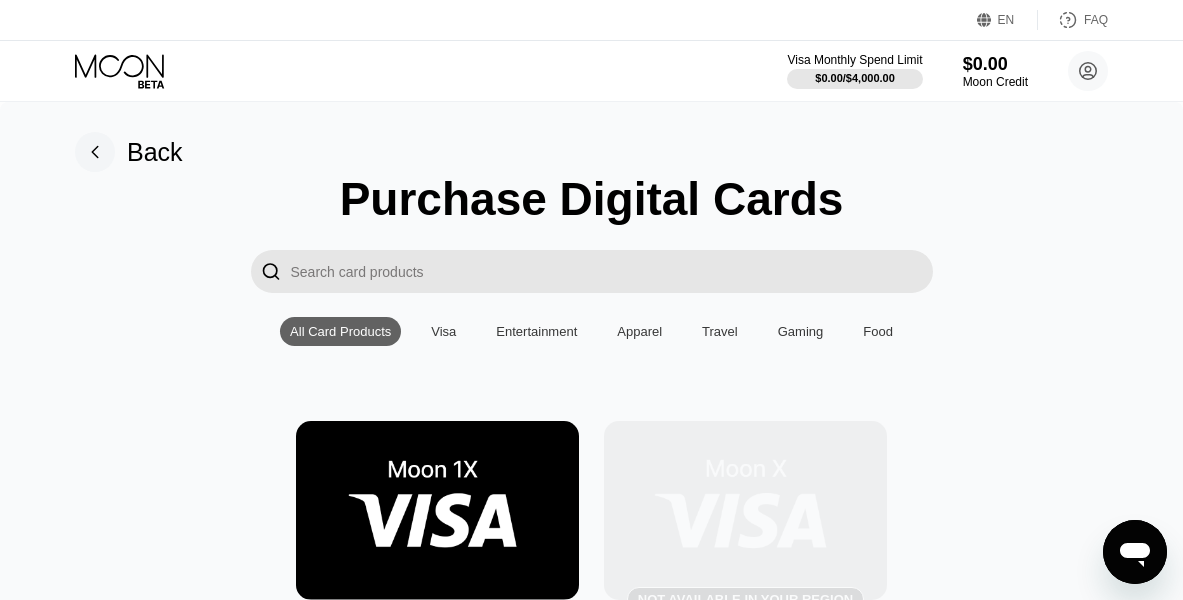 click at bounding box center (745, 510) 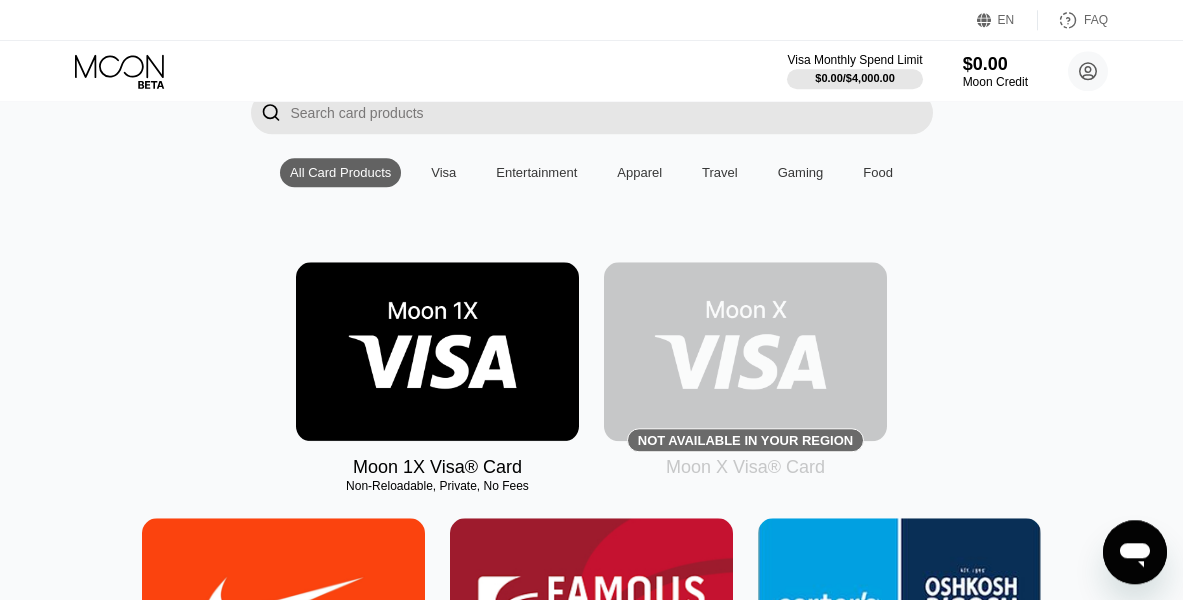 scroll, scrollTop: 173, scrollLeft: 0, axis: vertical 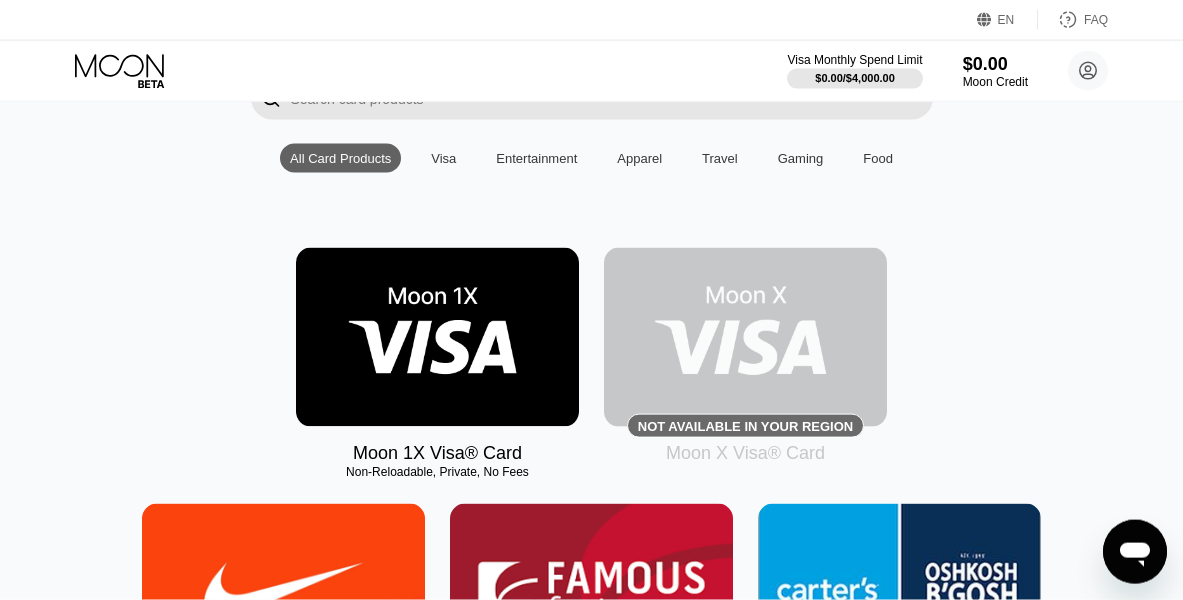 click on "Not available in your region" at bounding box center (745, 426) 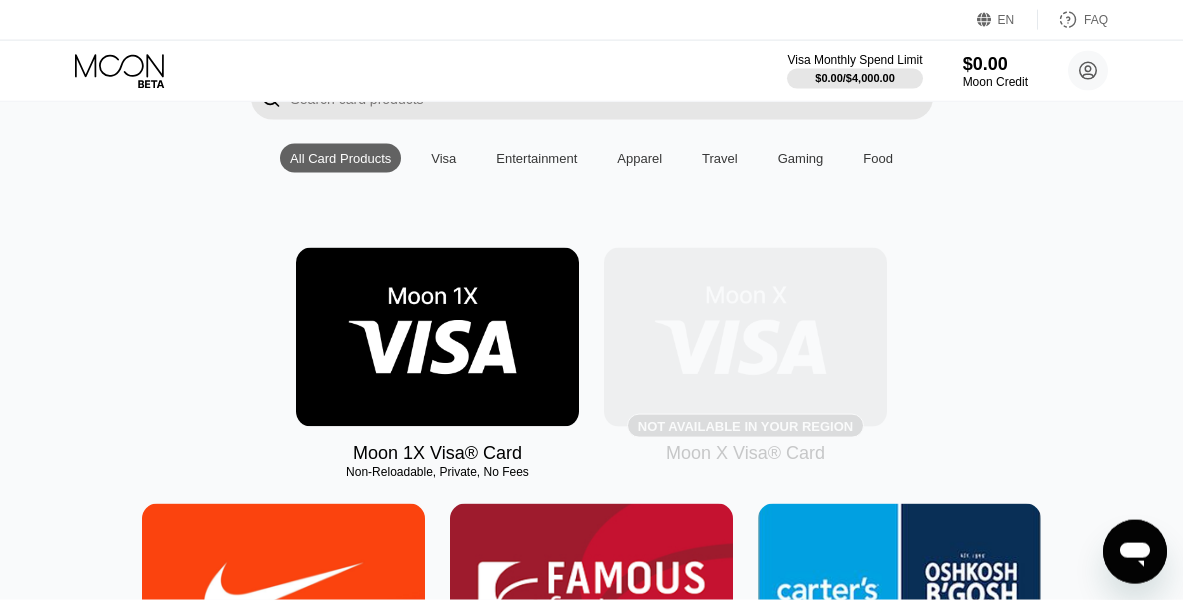 click at bounding box center (745, 337) 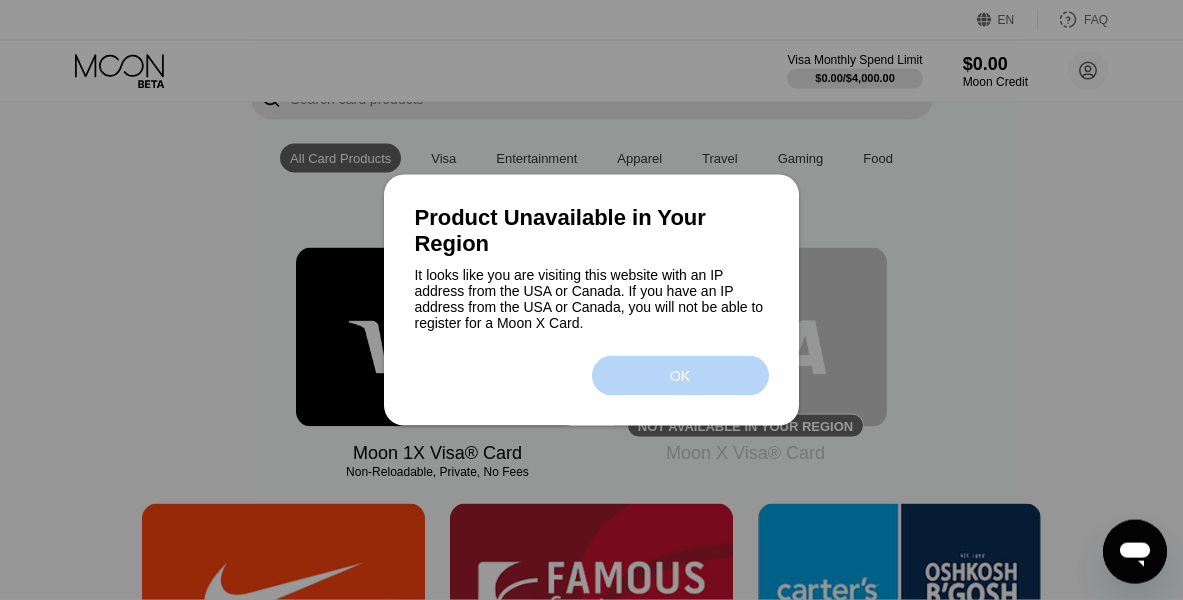 click on "OK" at bounding box center (680, 376) 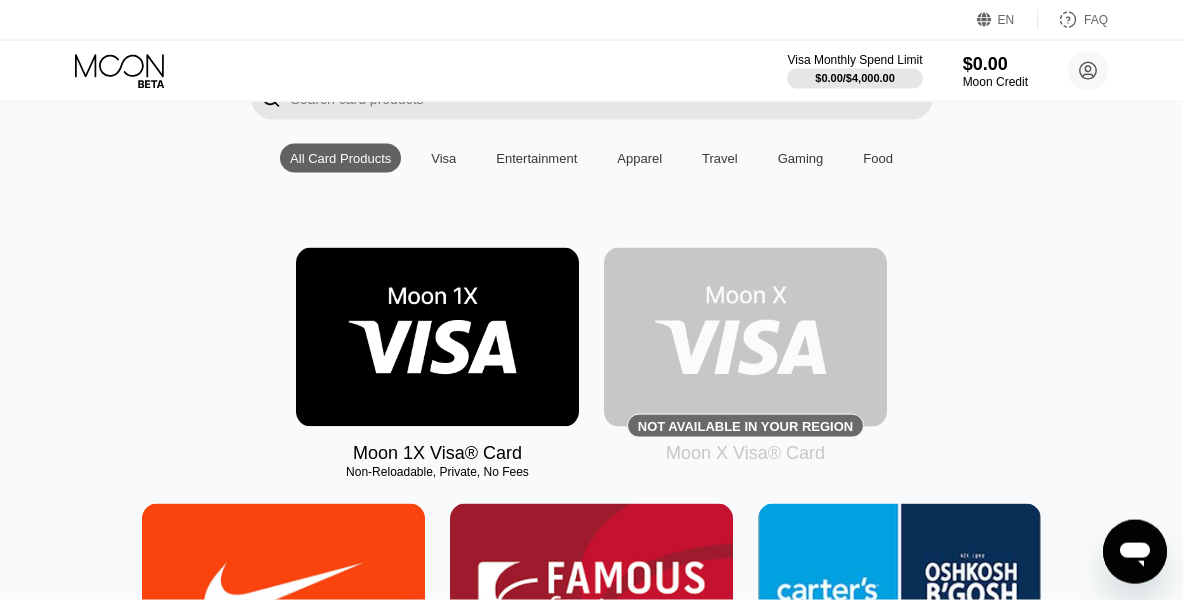 click 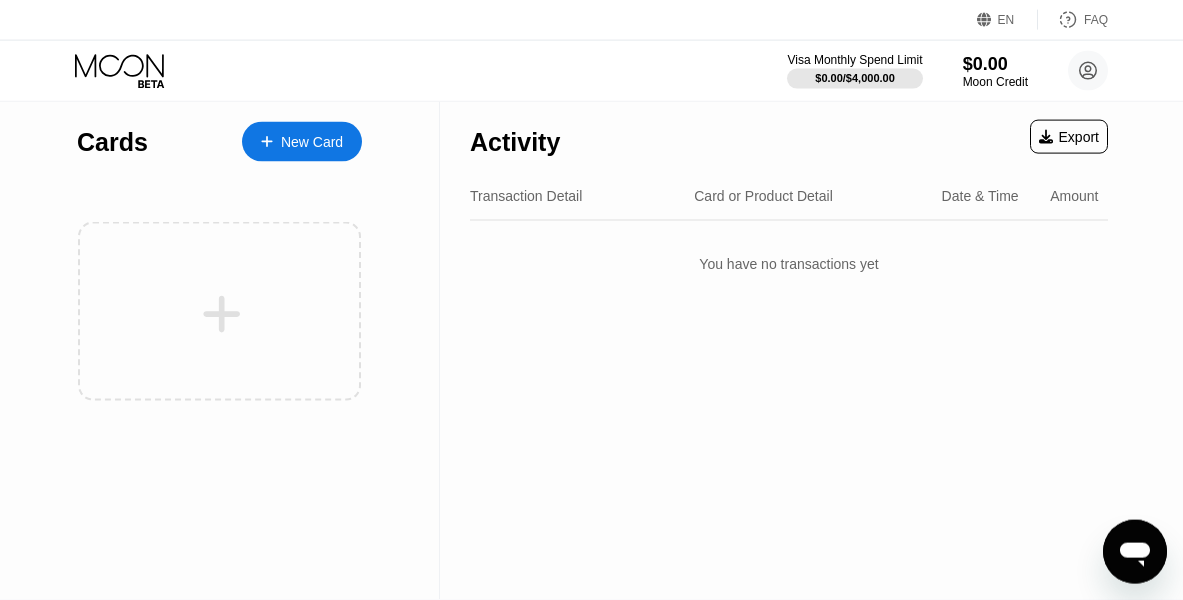 scroll, scrollTop: 0, scrollLeft: 0, axis: both 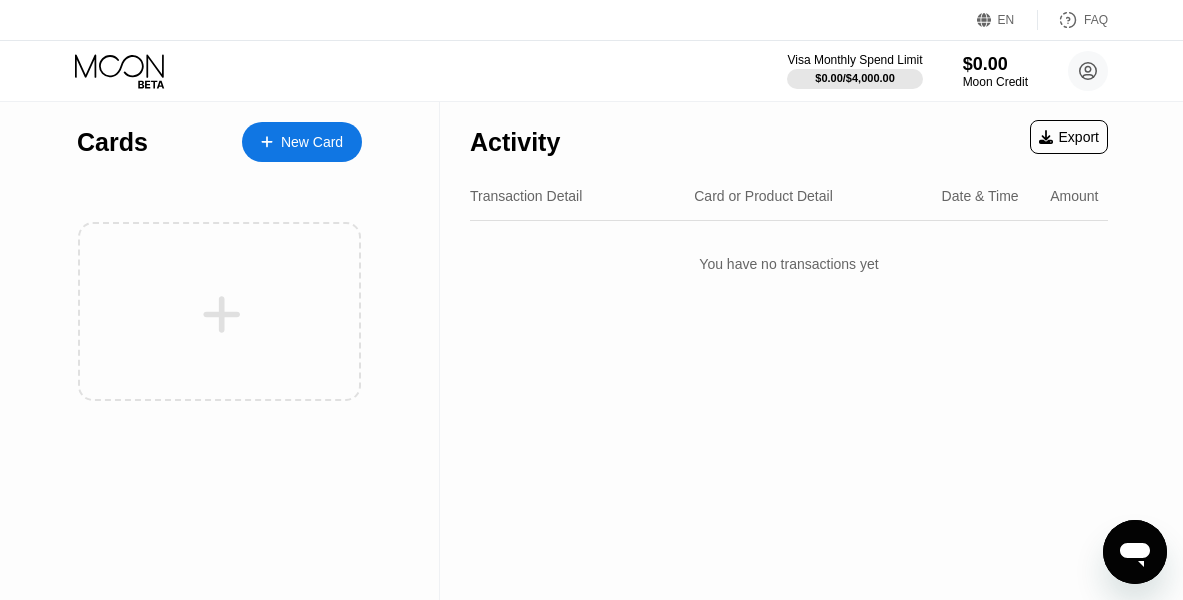 click on "EN Language Select an item Save FAQ" at bounding box center [591, 20] 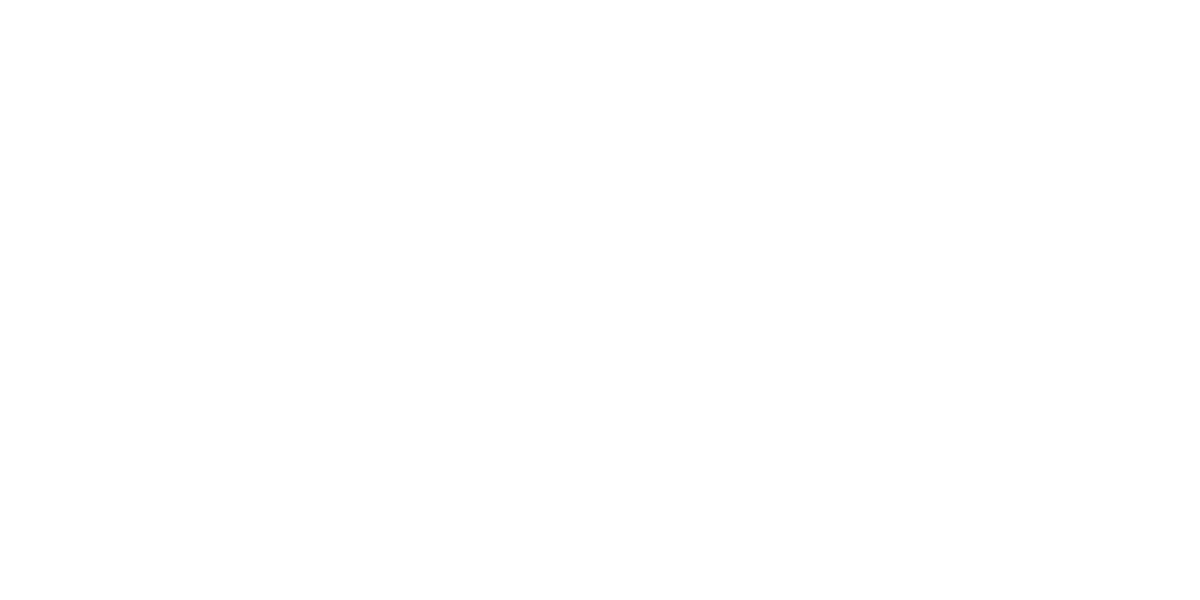scroll, scrollTop: 0, scrollLeft: 0, axis: both 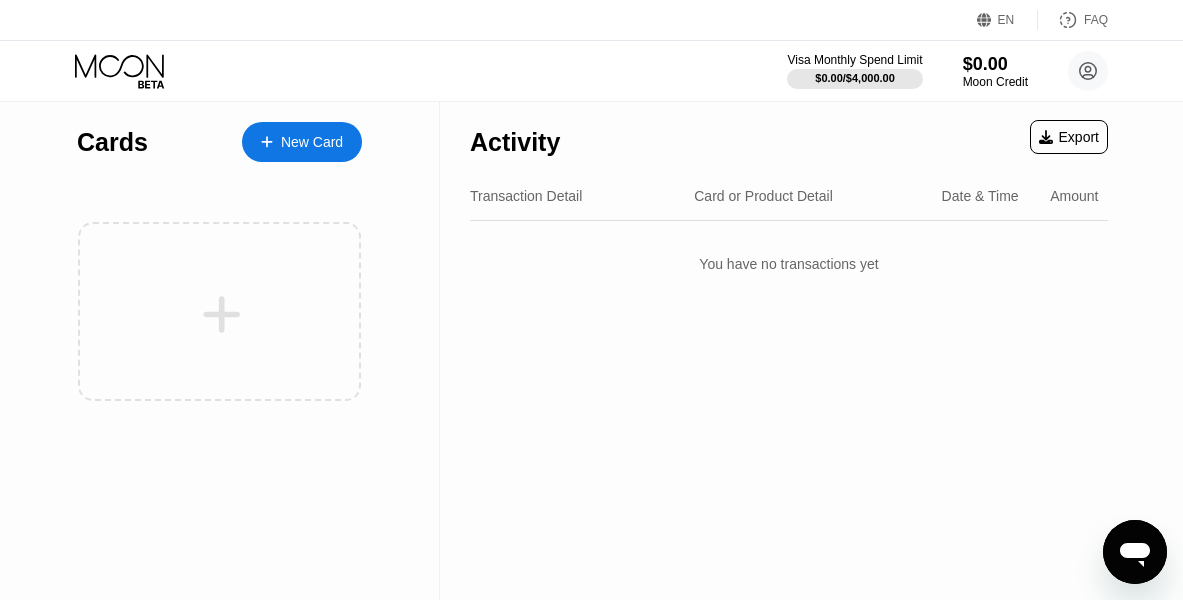 click on "New Card" at bounding box center [312, 142] 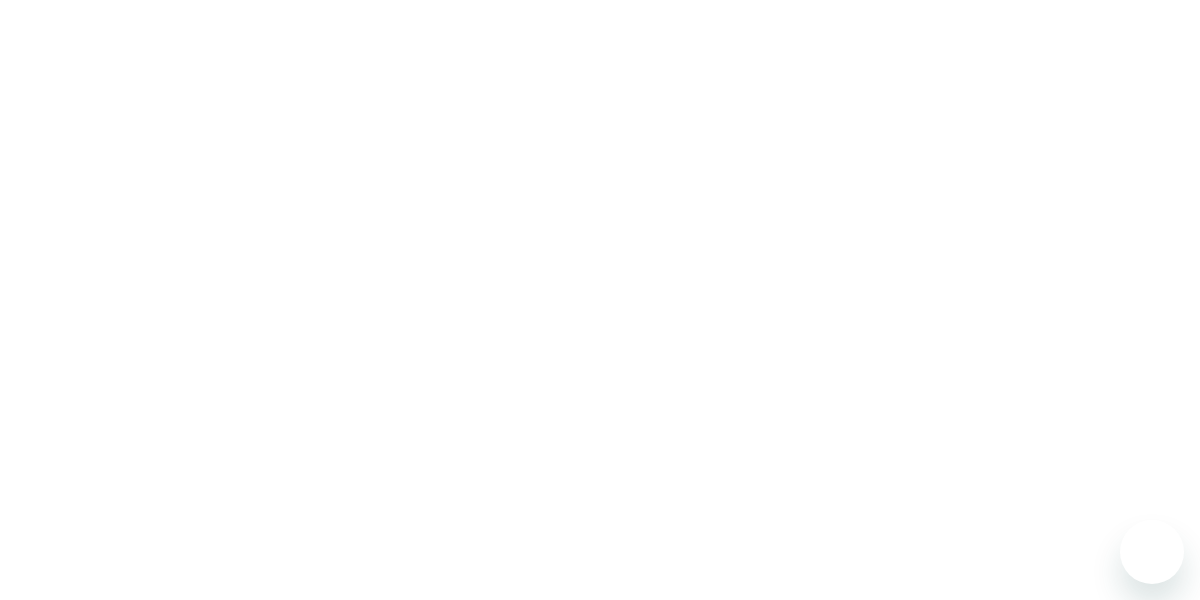 scroll, scrollTop: 0, scrollLeft: 0, axis: both 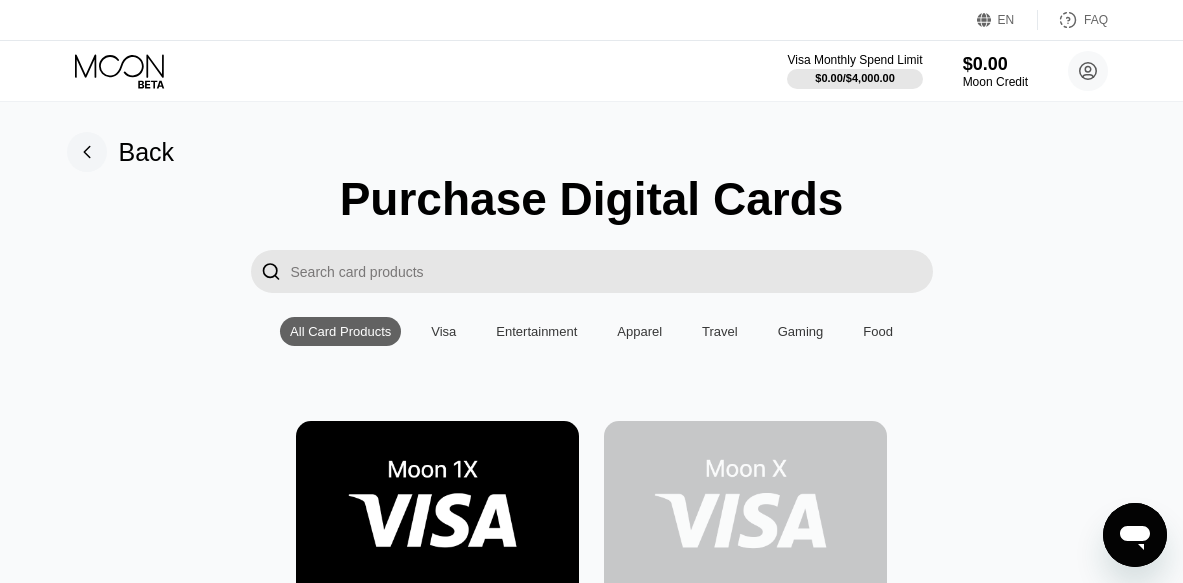 click on "Visa Monthly Spend Limit $0.00 / $4,000.00 $0.00 Moon Credit [EMAIL]  Home Settings Support Careers About Us Log out Privacy policy Terms" at bounding box center (591, 71) 